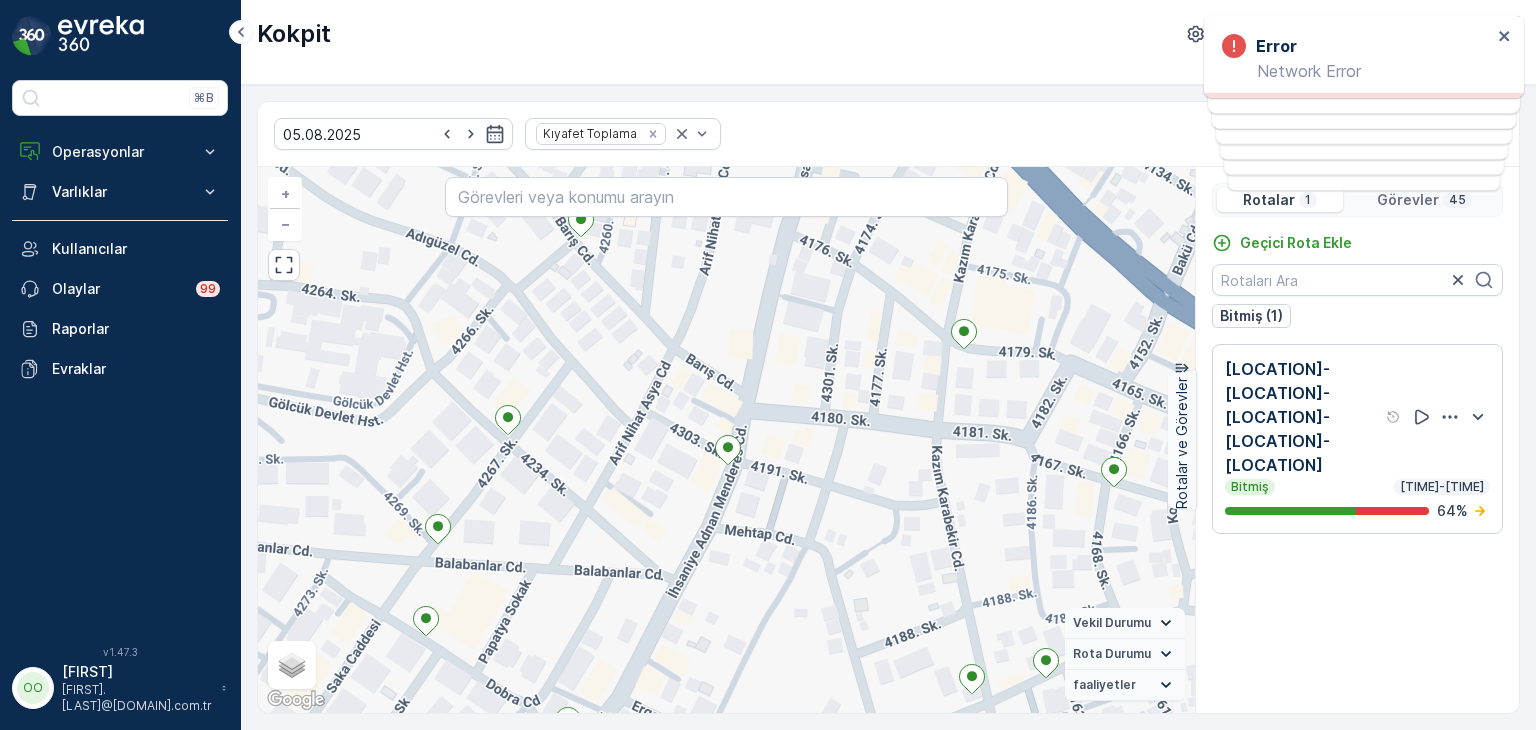 scroll, scrollTop: 0, scrollLeft: 0, axis: both 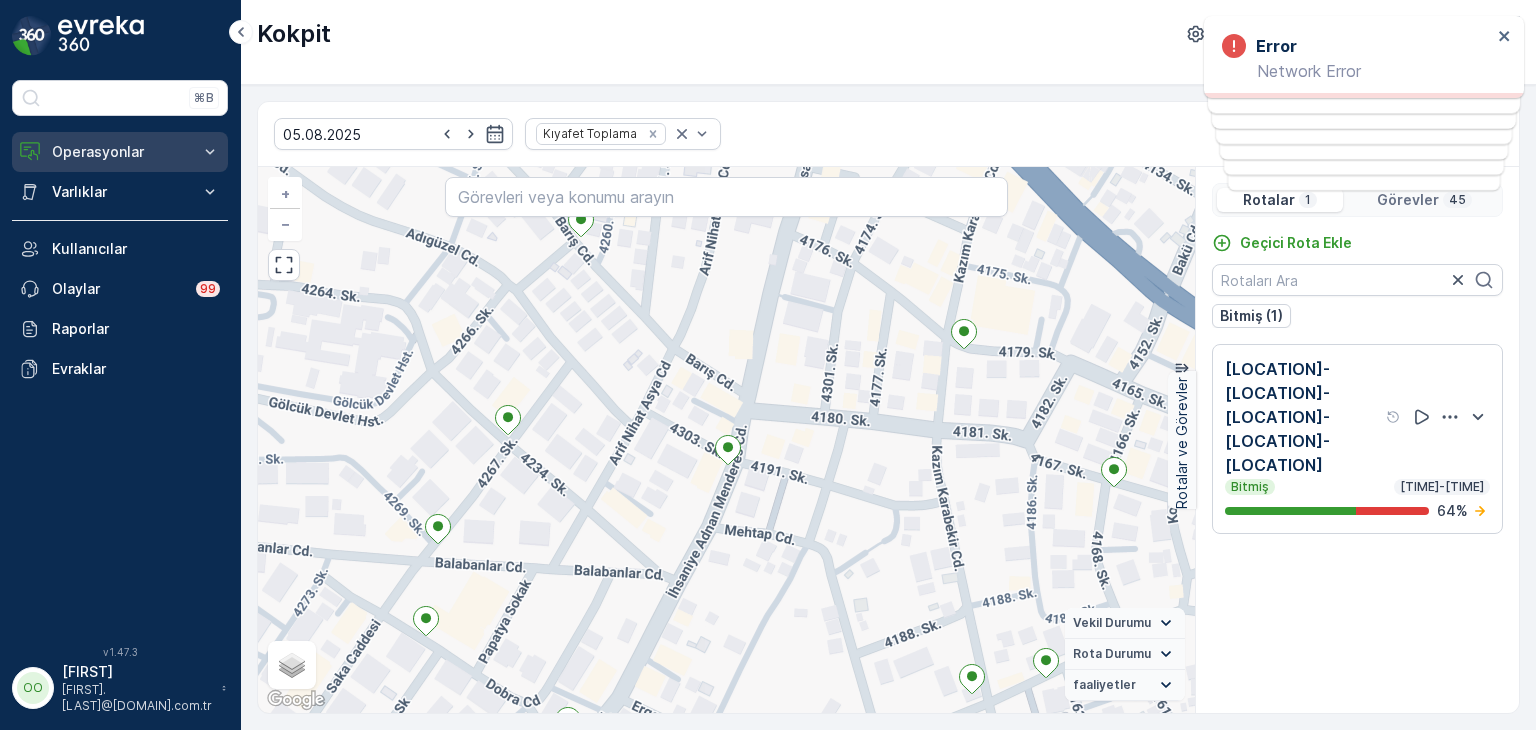 click on "Operasyonlar" at bounding box center (120, 152) 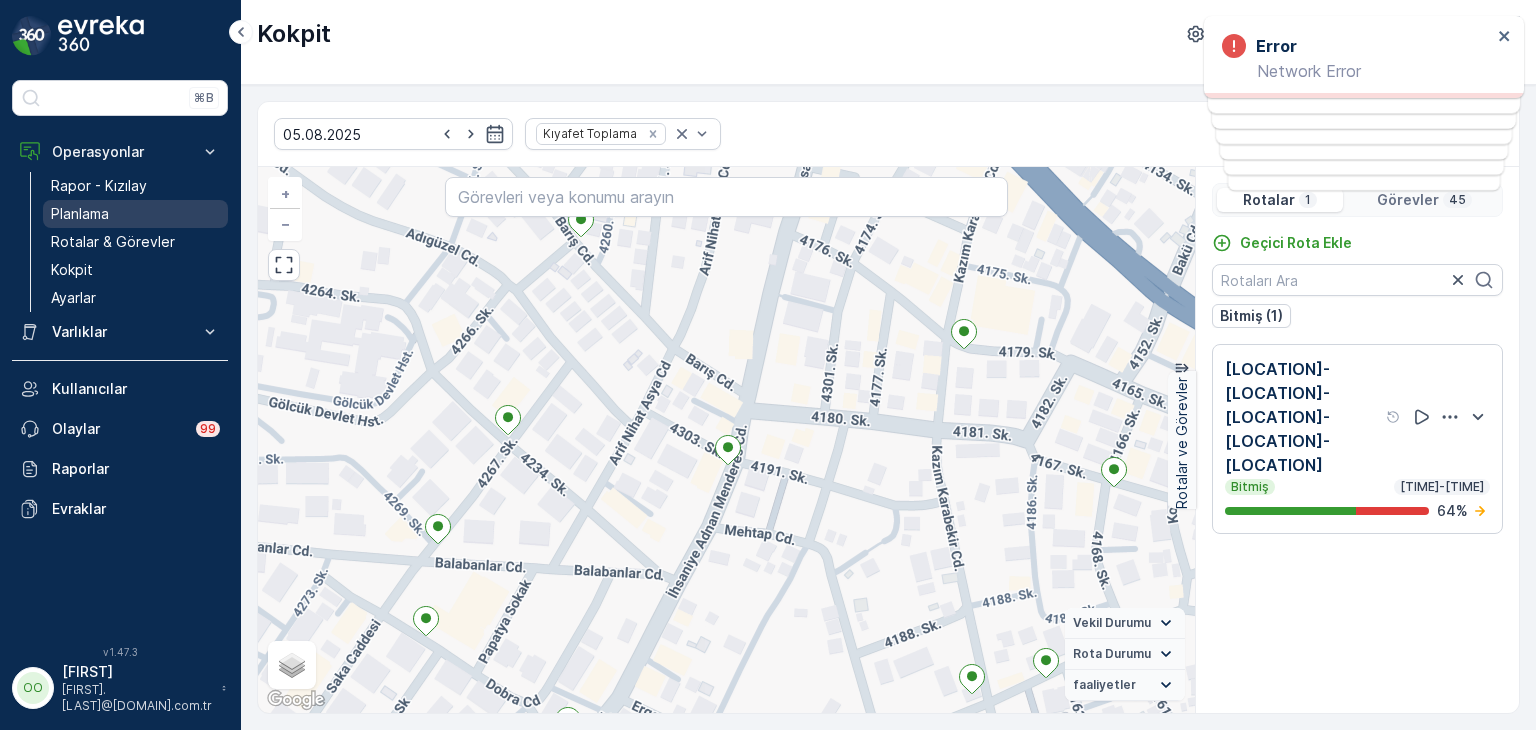 click on "Planlama" at bounding box center (80, 214) 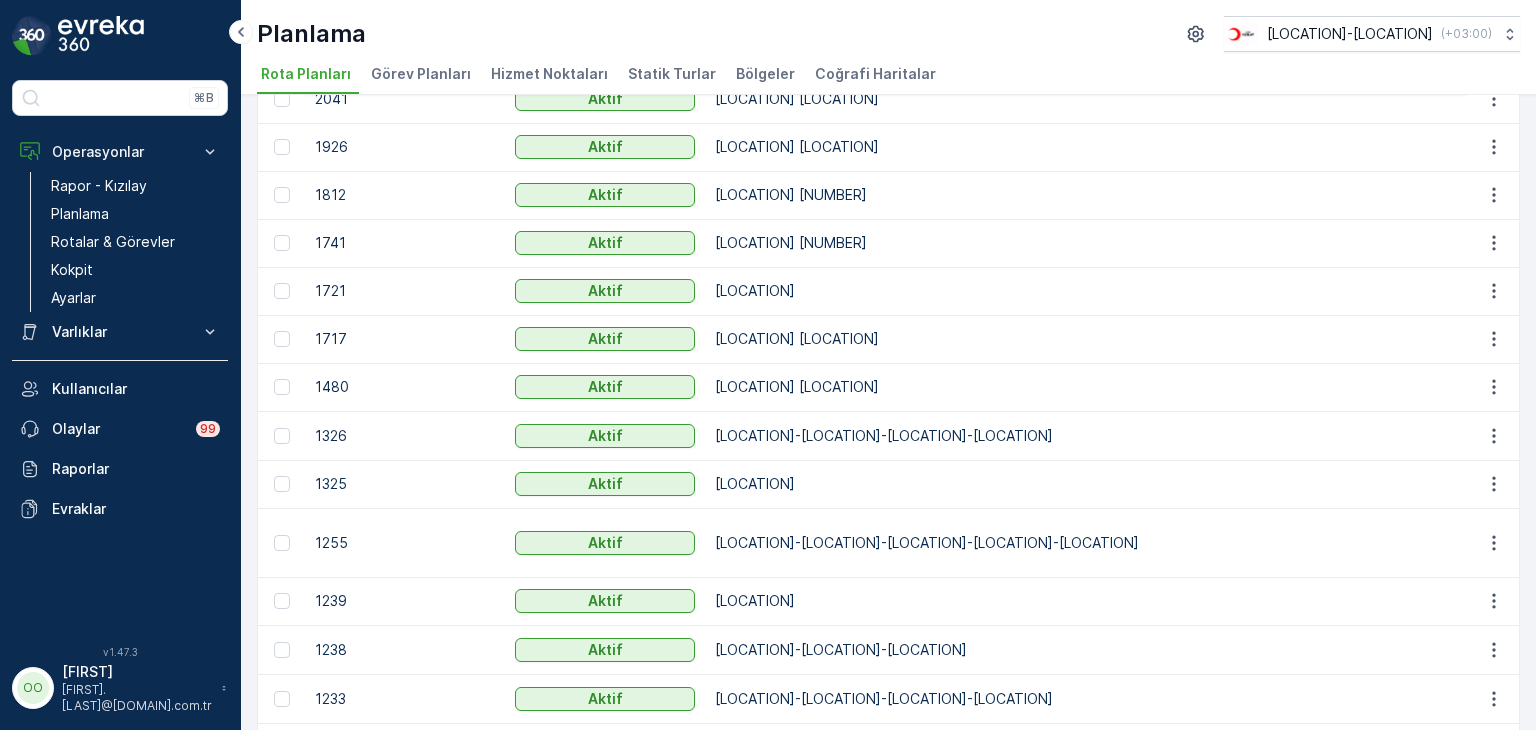 scroll, scrollTop: 400, scrollLeft: 0, axis: vertical 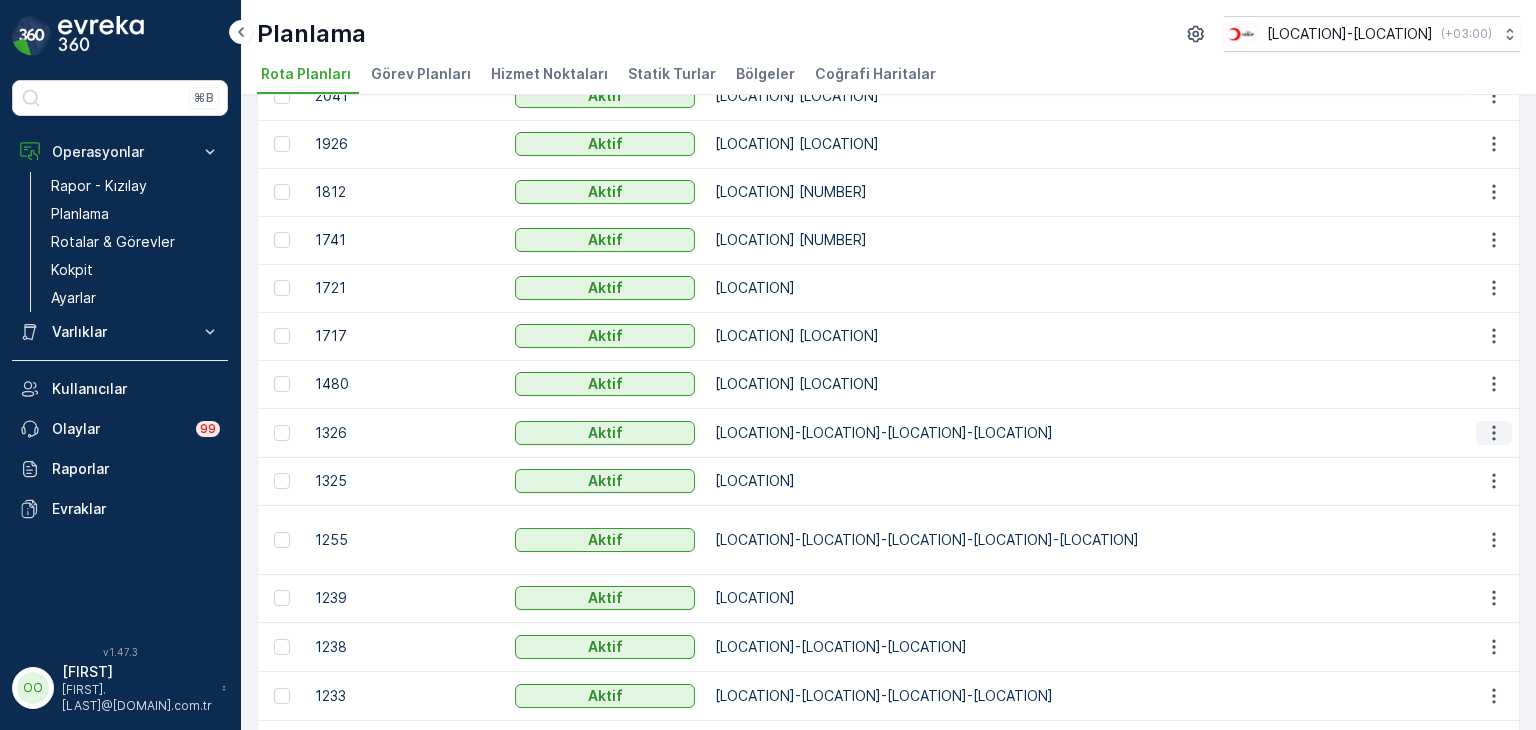 click 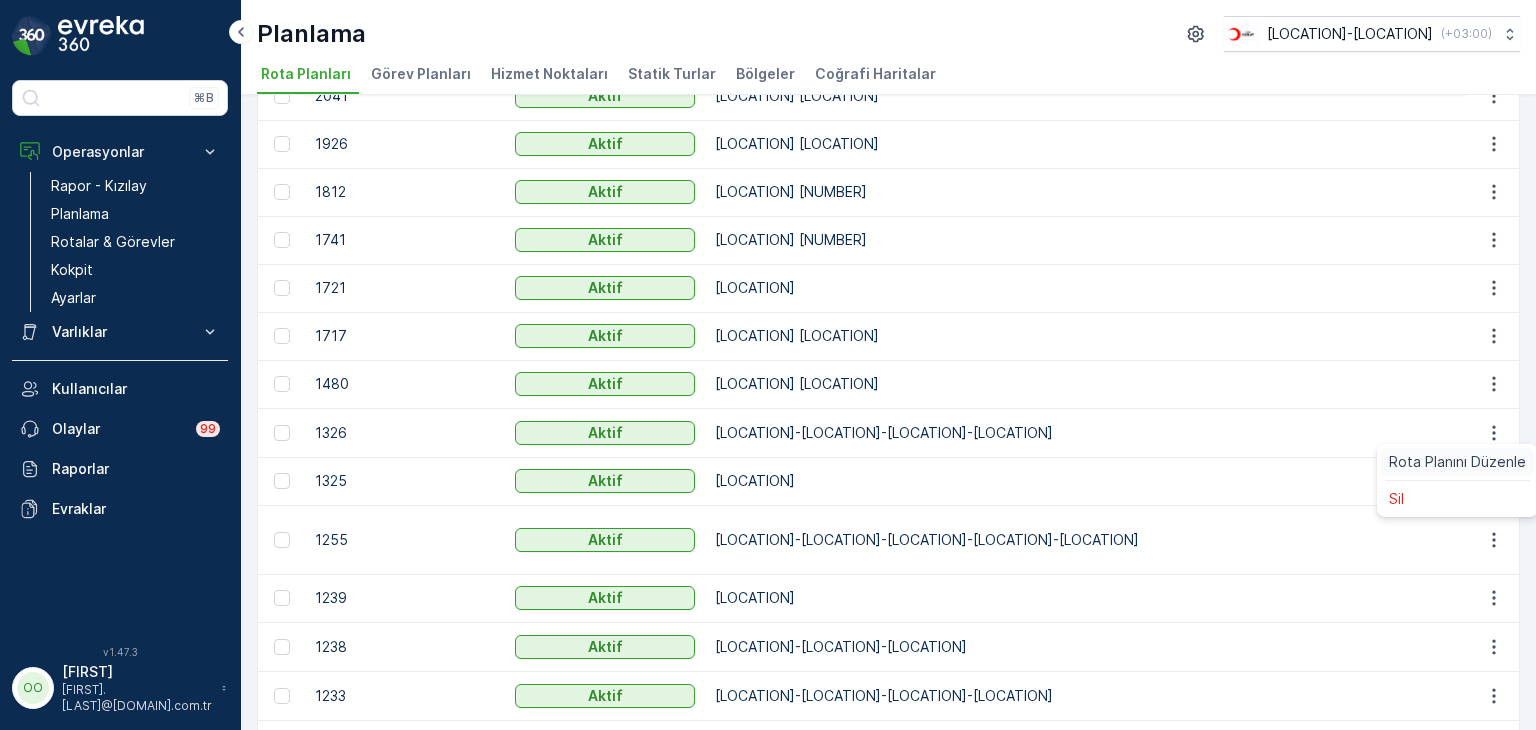 click on "Rota Planını Düzenle" at bounding box center (1457, 462) 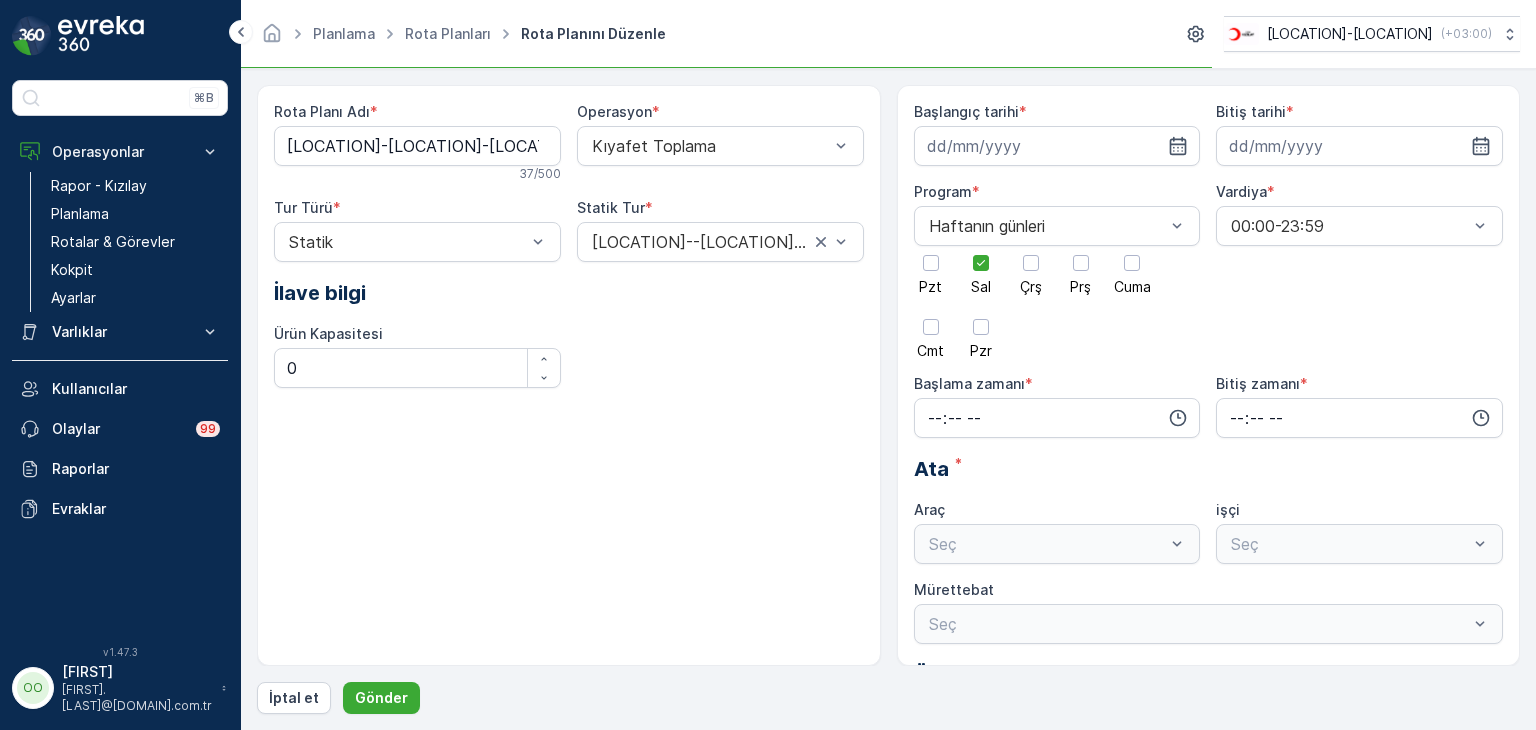 type on "25.08.2023" 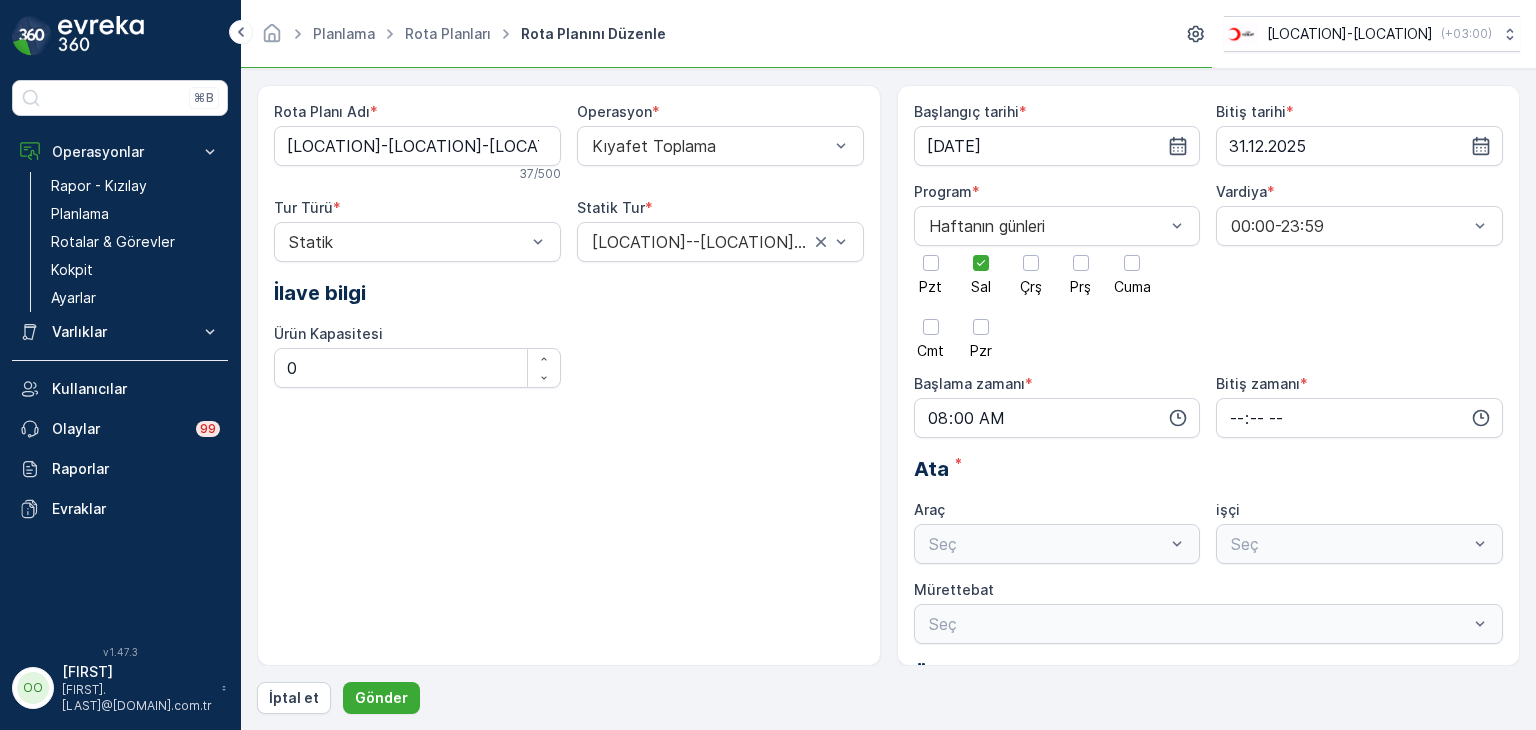 type on "23:59" 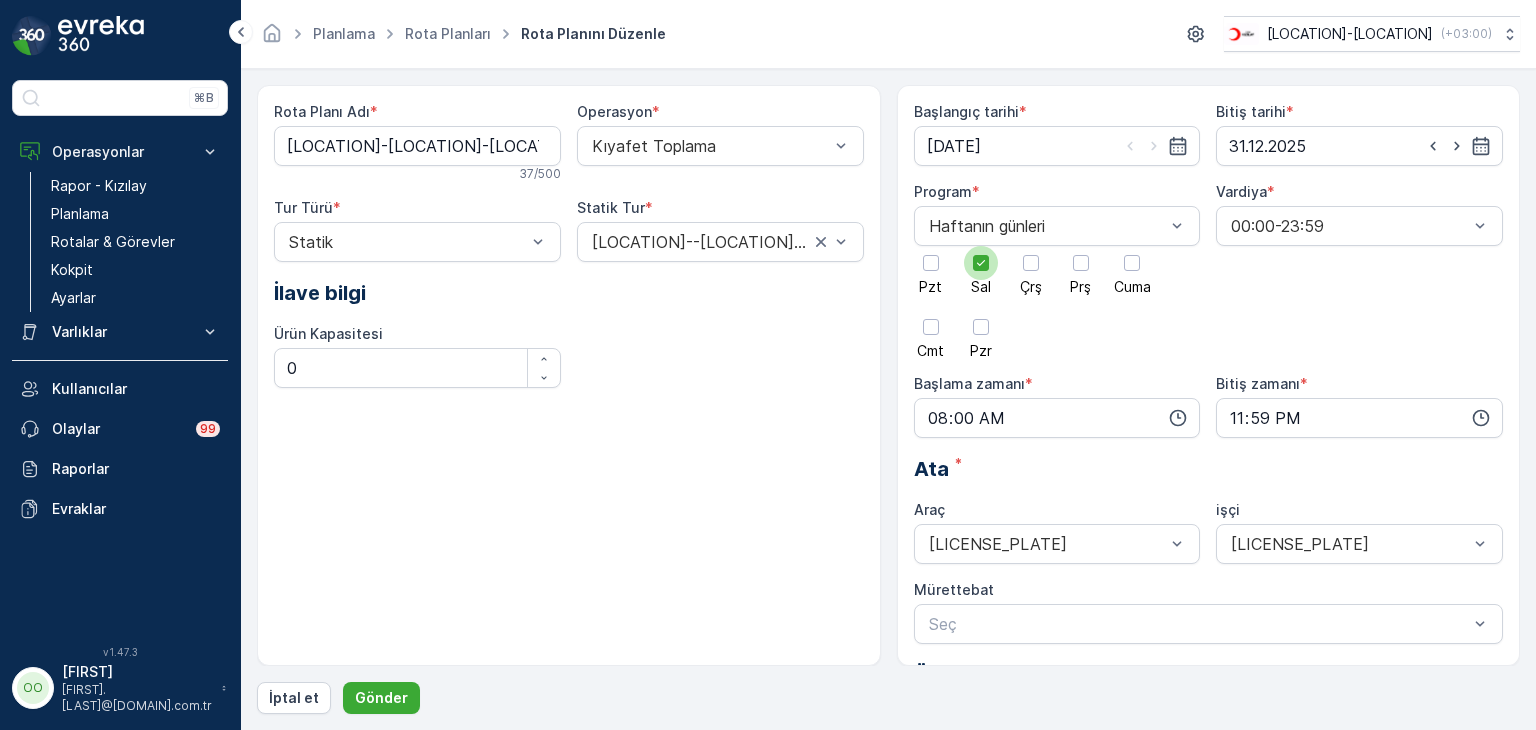 click 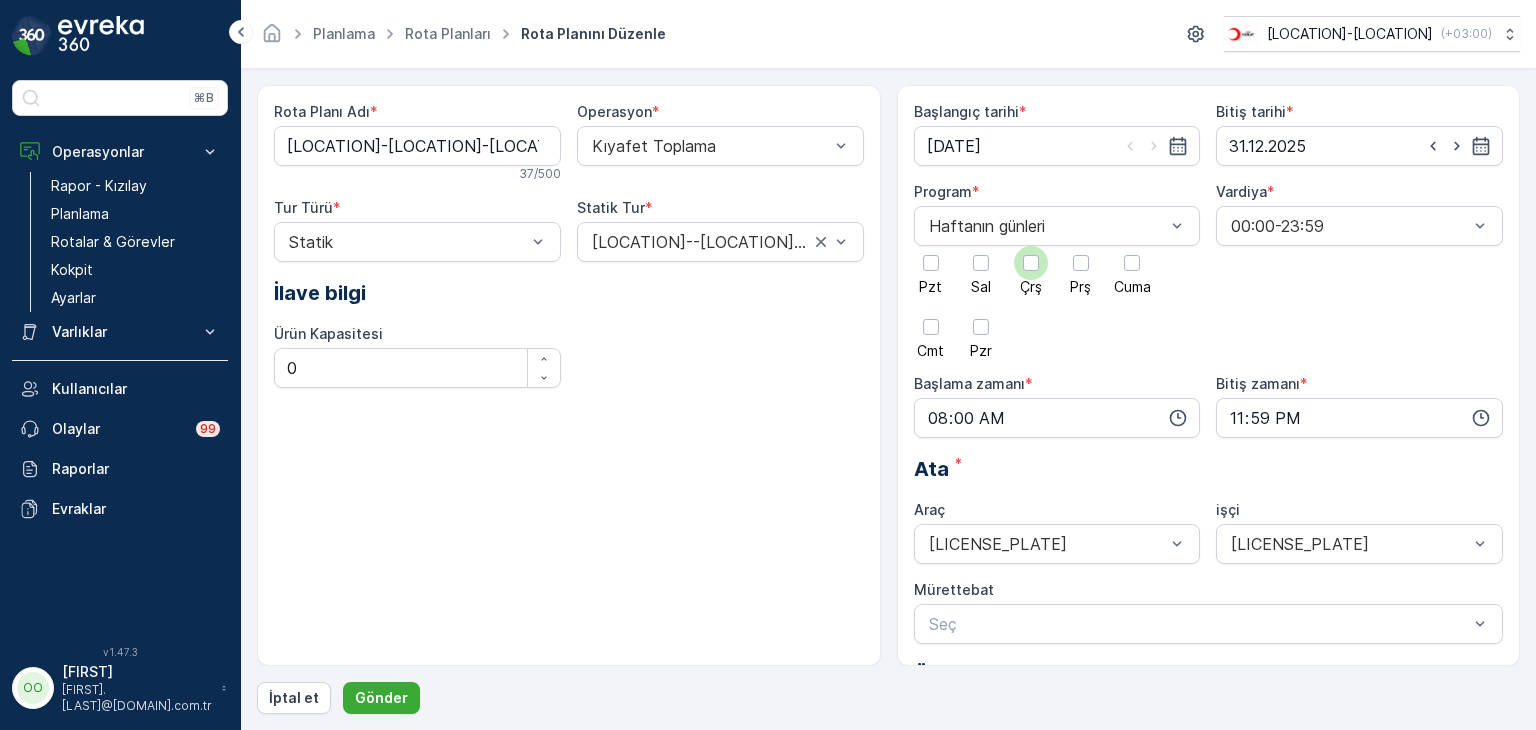 click at bounding box center (1031, 263) 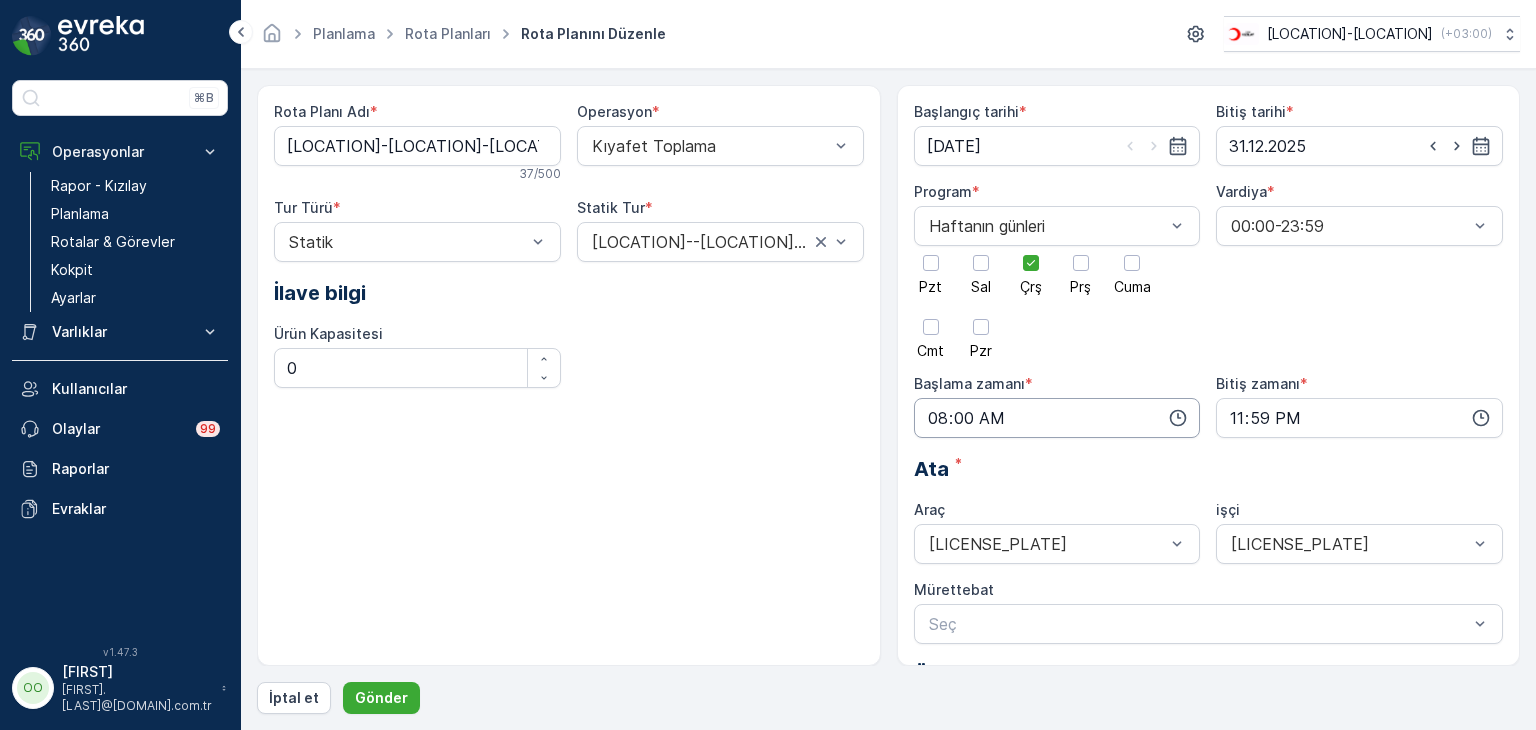click on "08:00" at bounding box center (1057, 418) 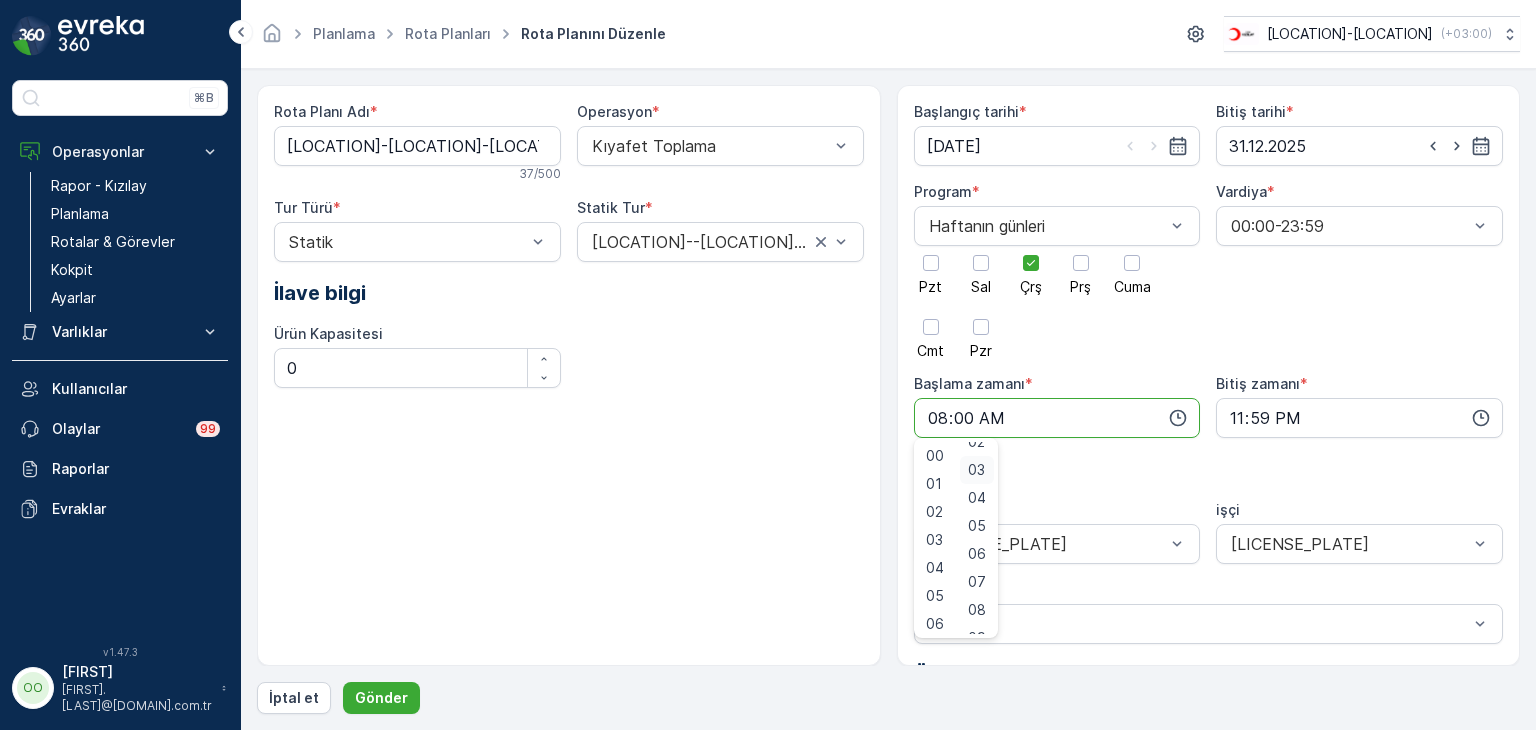 scroll, scrollTop: 100, scrollLeft: 0, axis: vertical 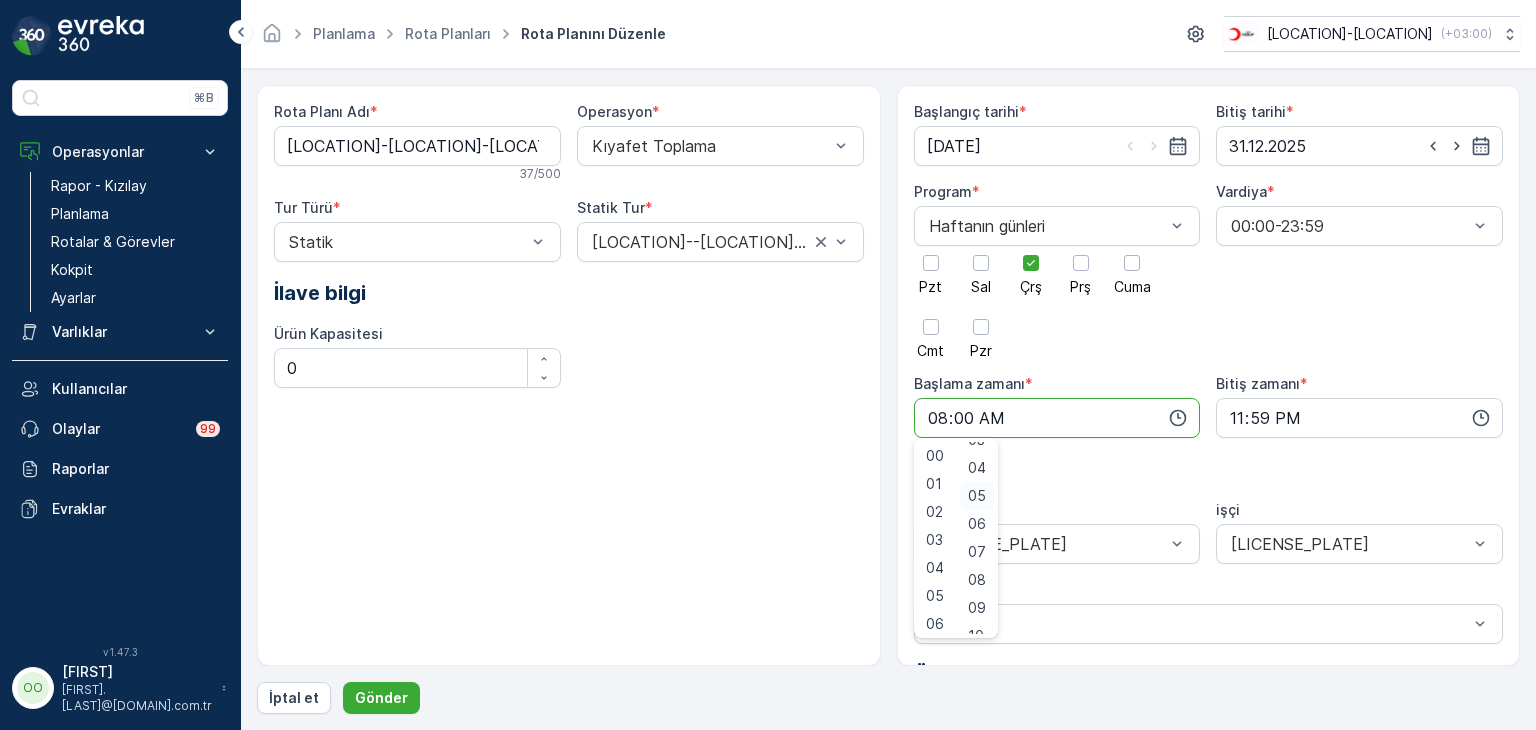 click on "05" at bounding box center [977, 496] 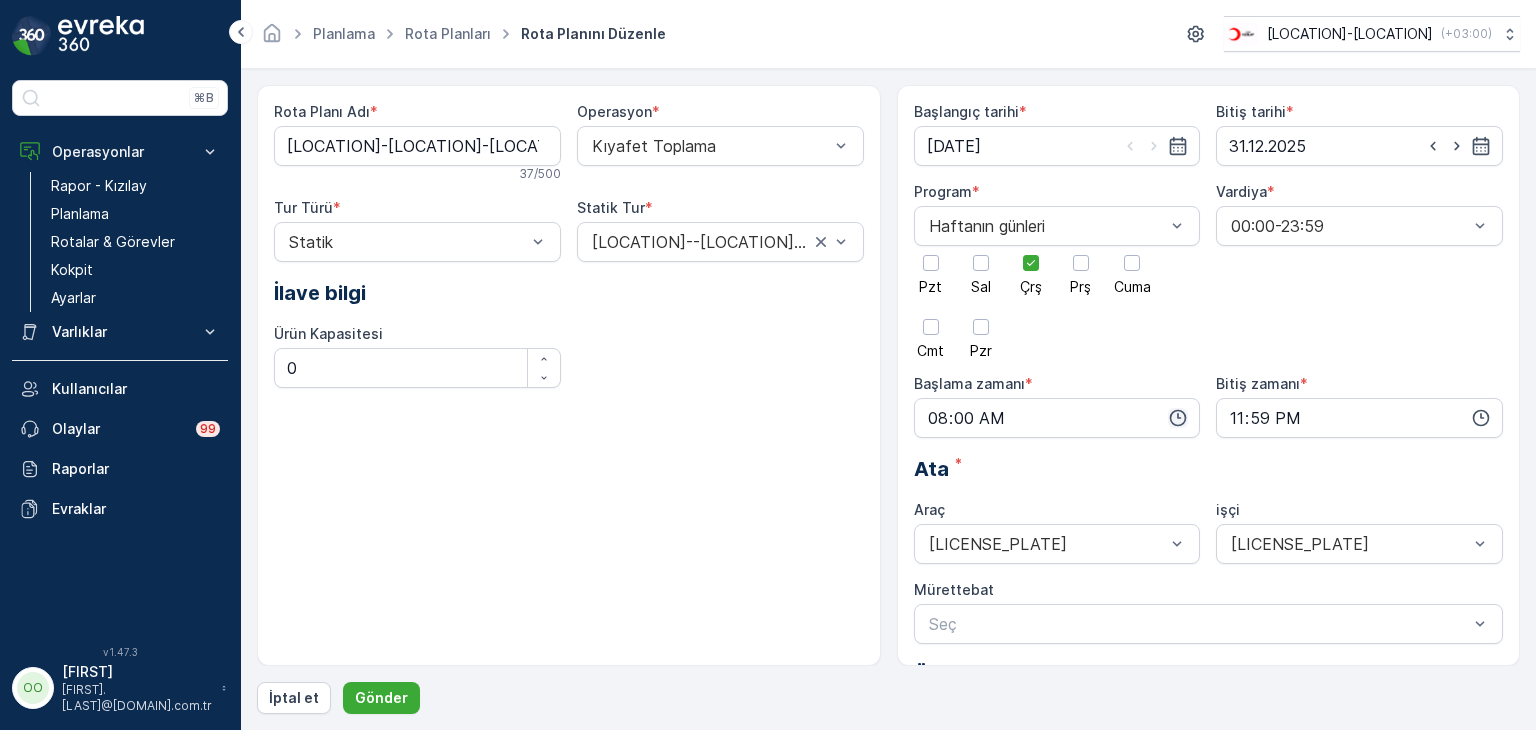 click 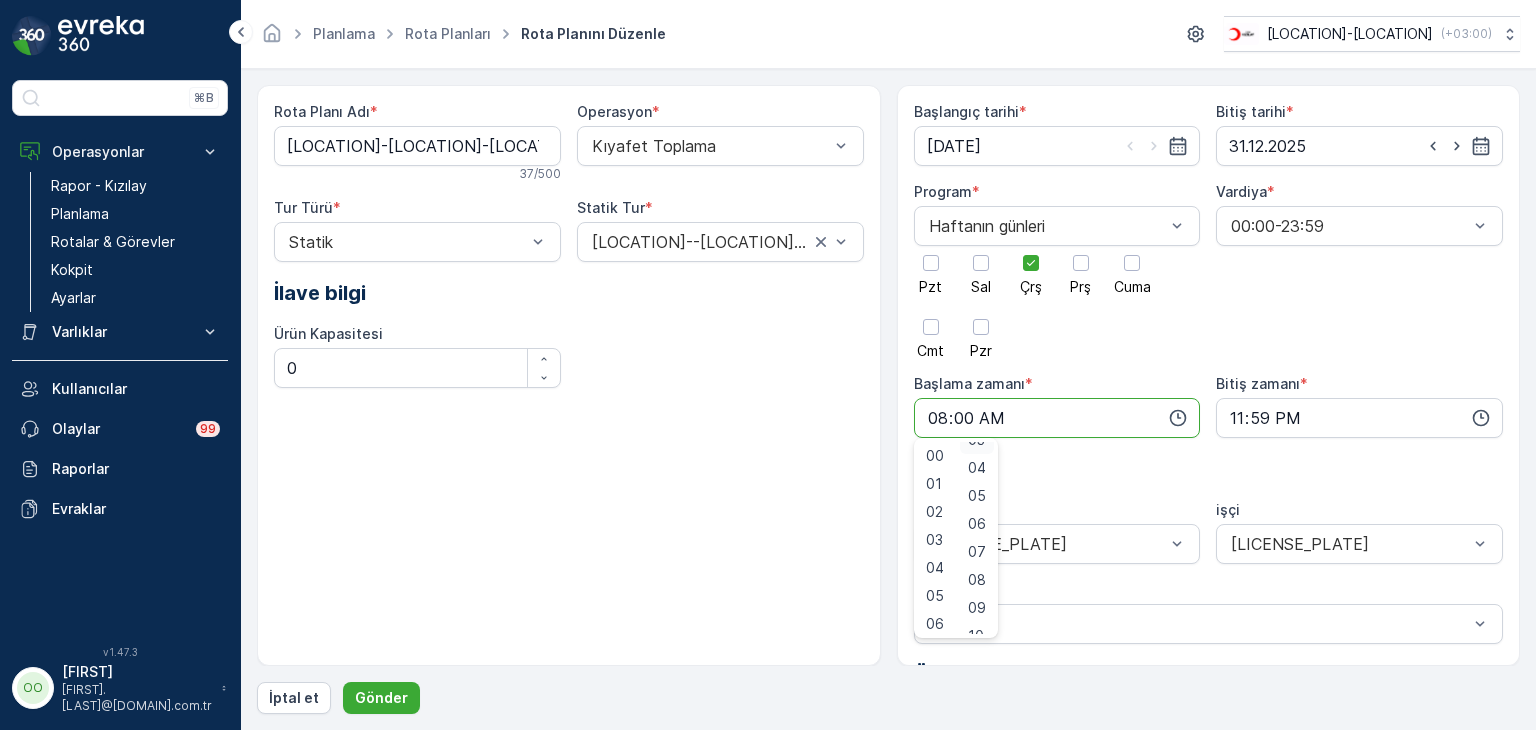 scroll, scrollTop: 200, scrollLeft: 0, axis: vertical 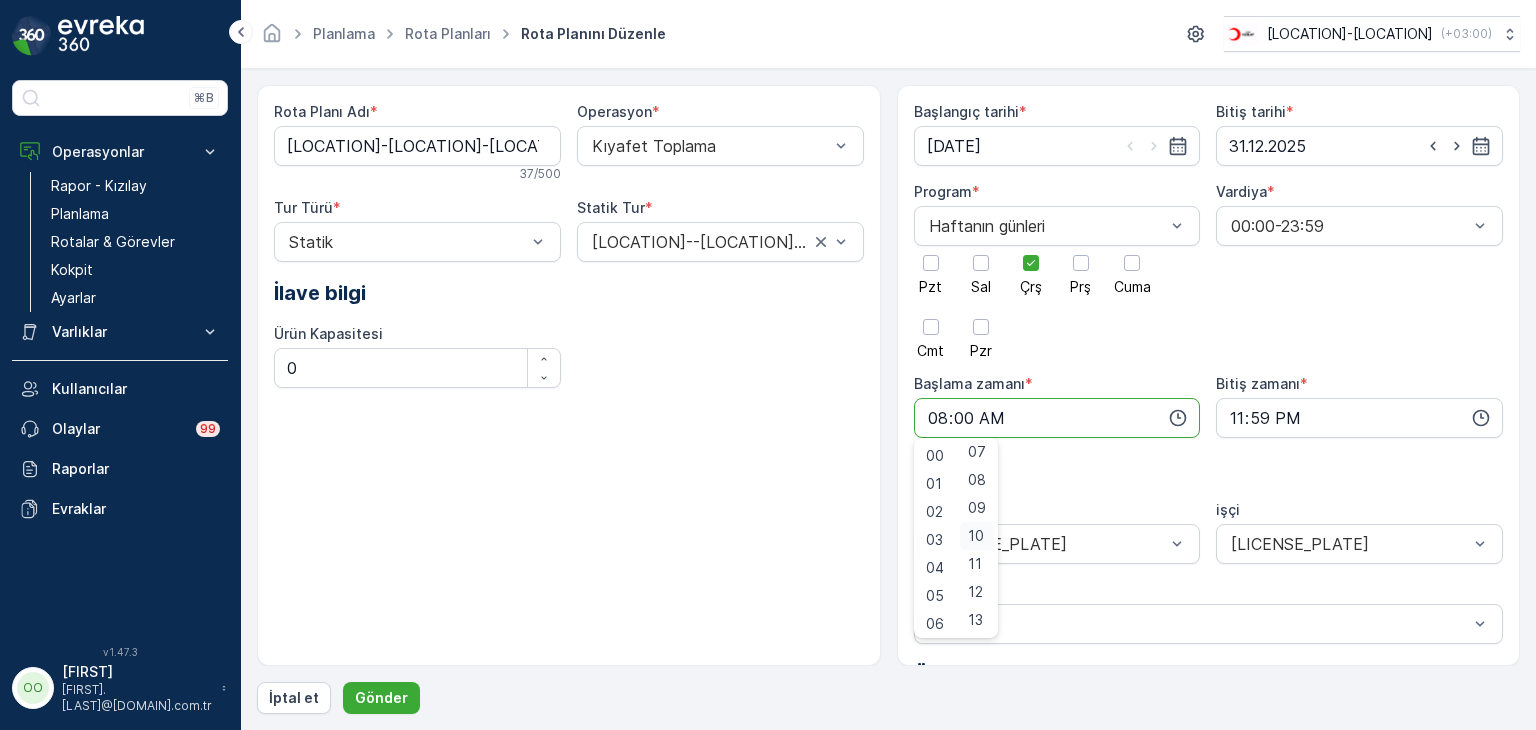 click on "10" at bounding box center [977, 536] 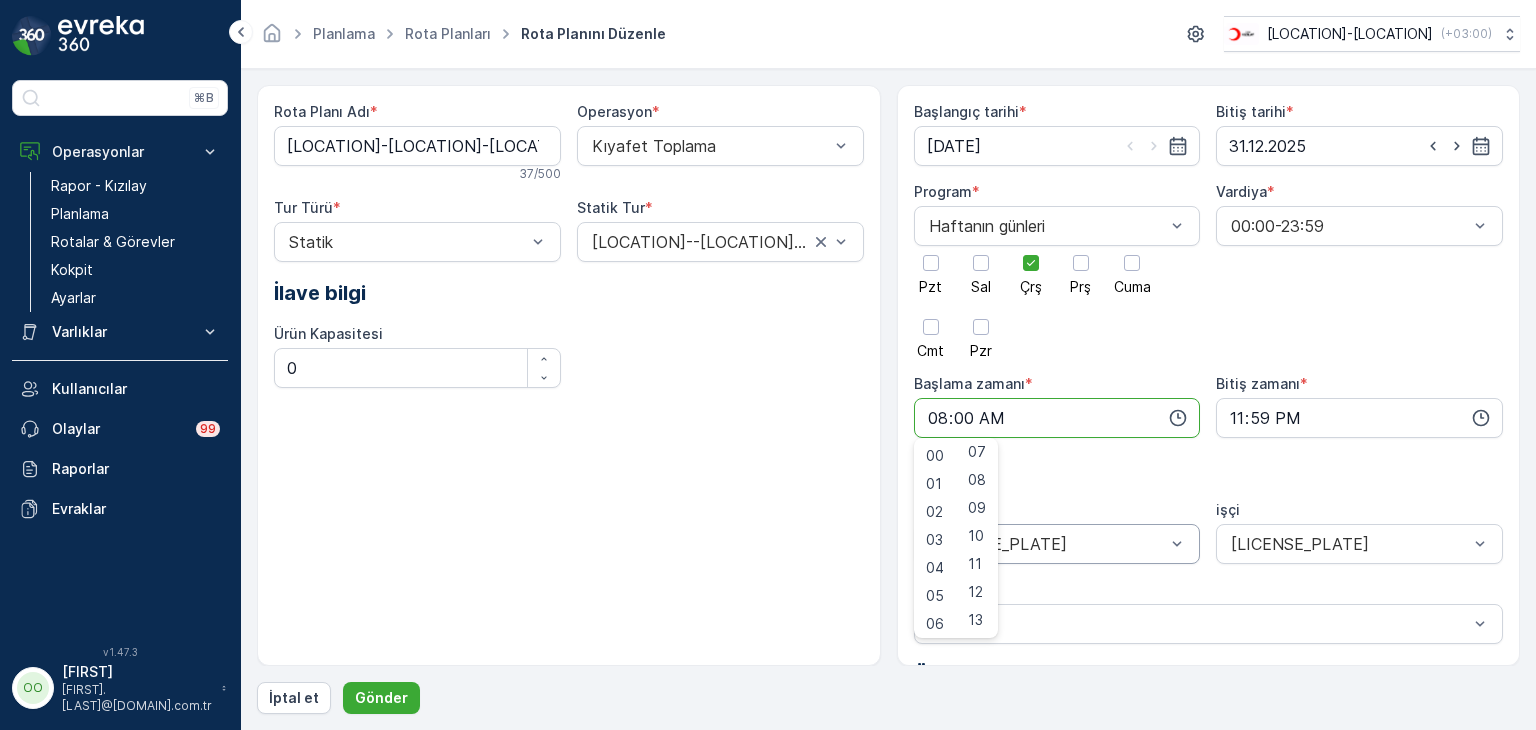 type on "08:10" 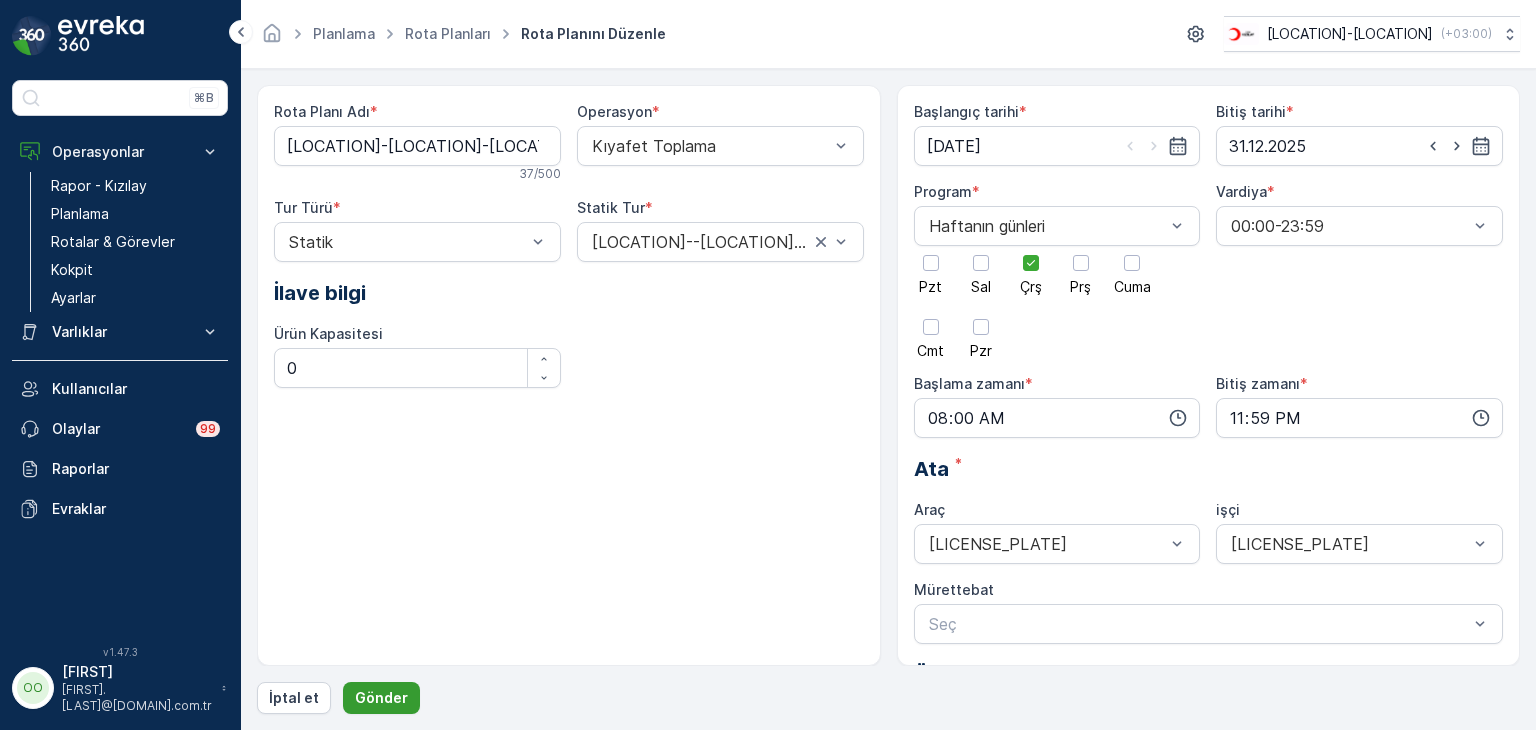 click on "Gönder" at bounding box center (381, 698) 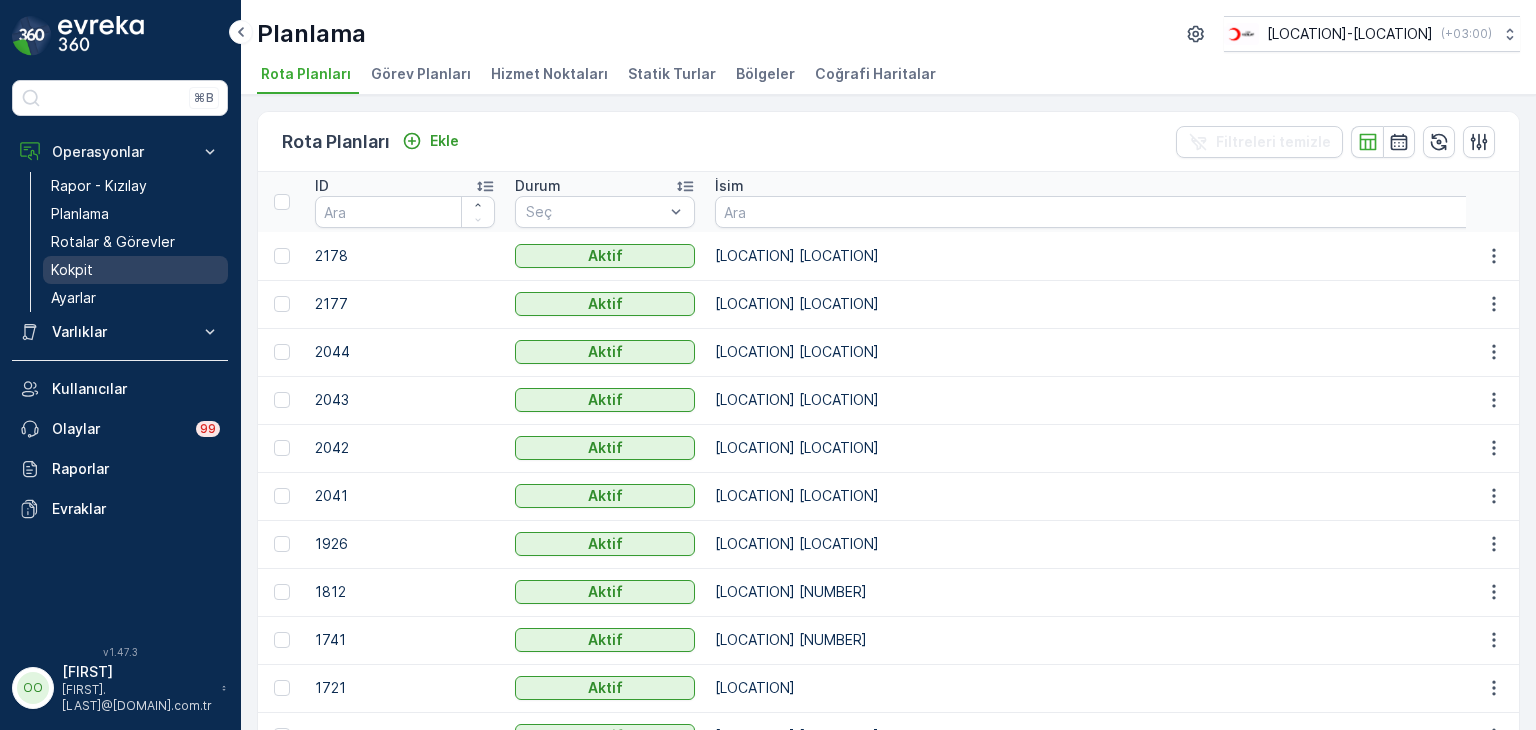 click on "Kokpit" at bounding box center [72, 270] 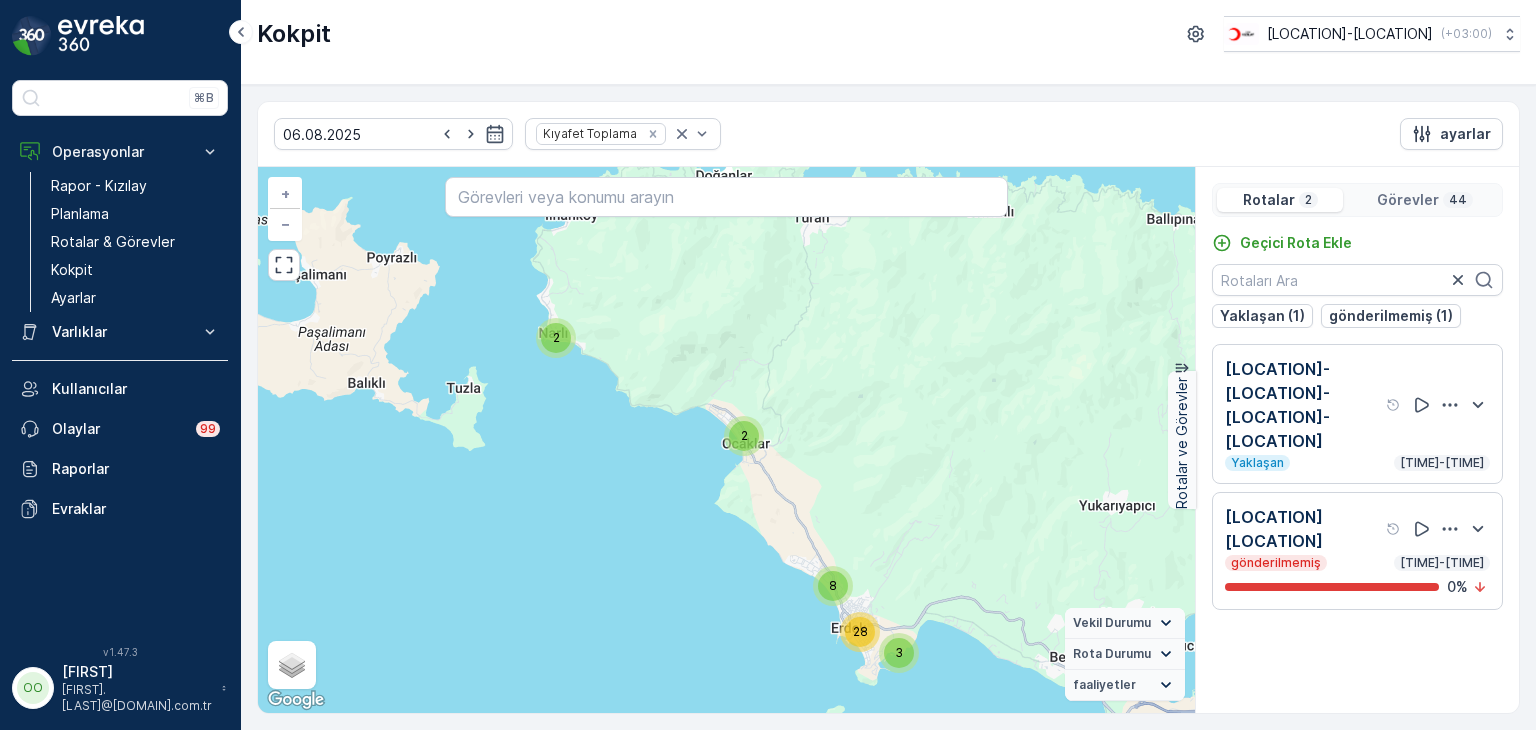 click 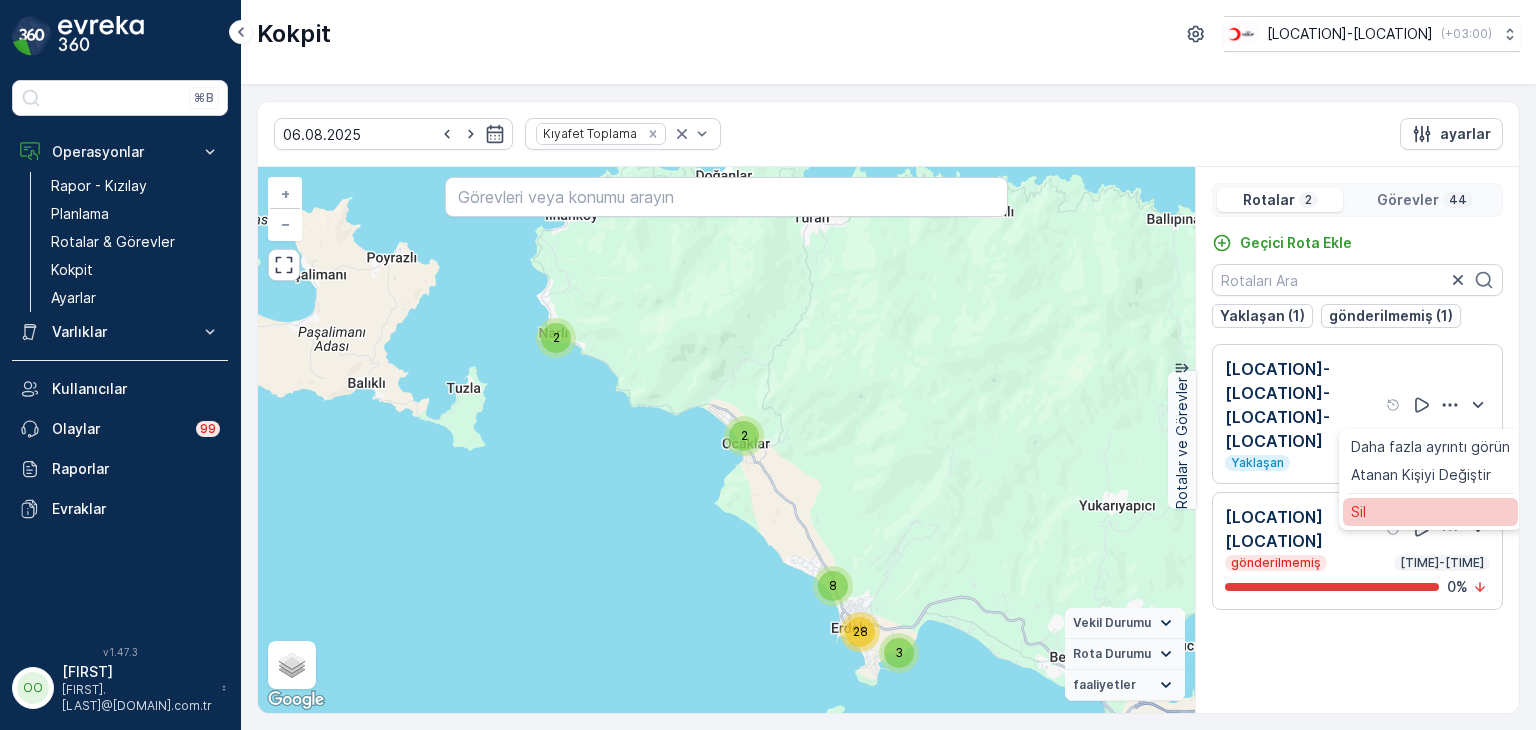 click on "Sil" at bounding box center [1430, 512] 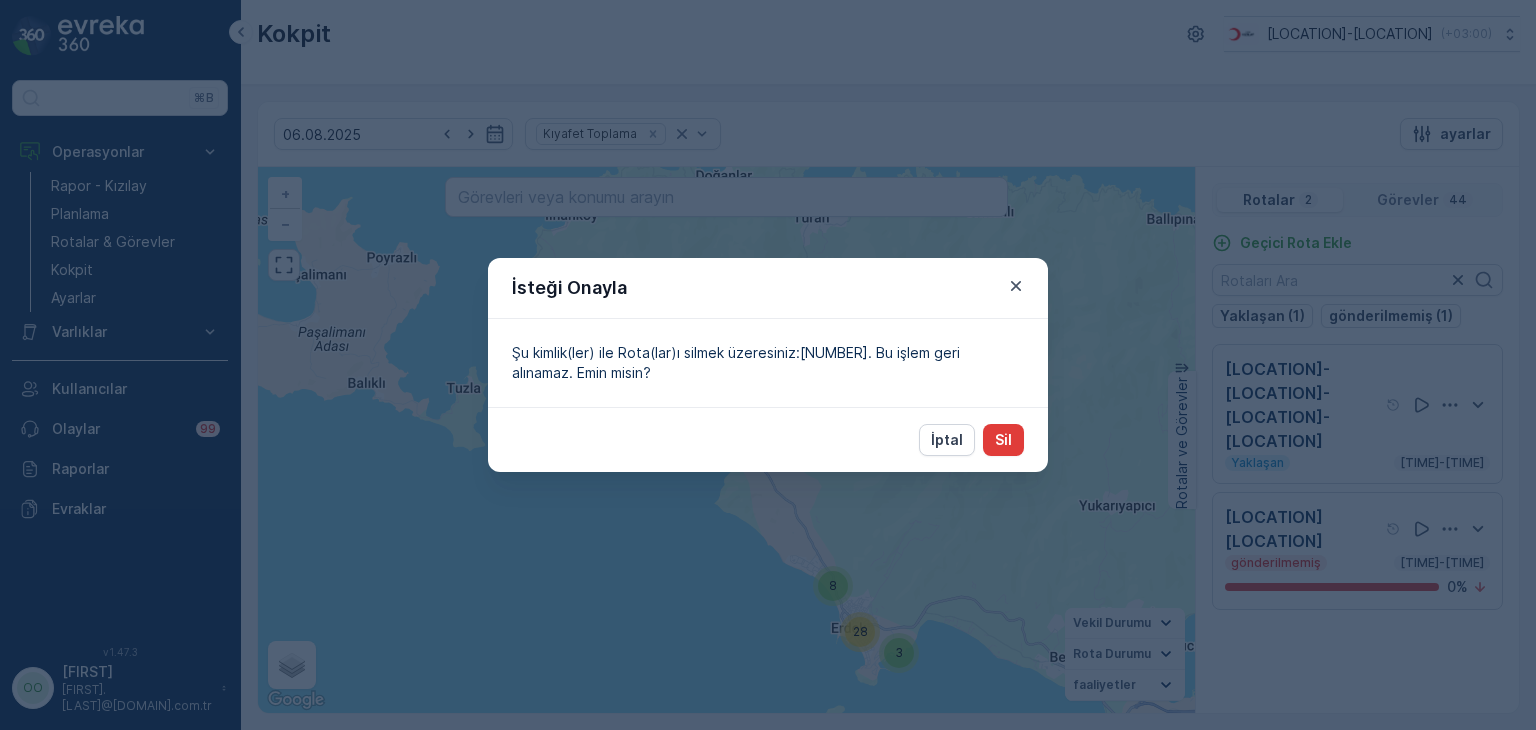 click on "Sil" at bounding box center (1003, 440) 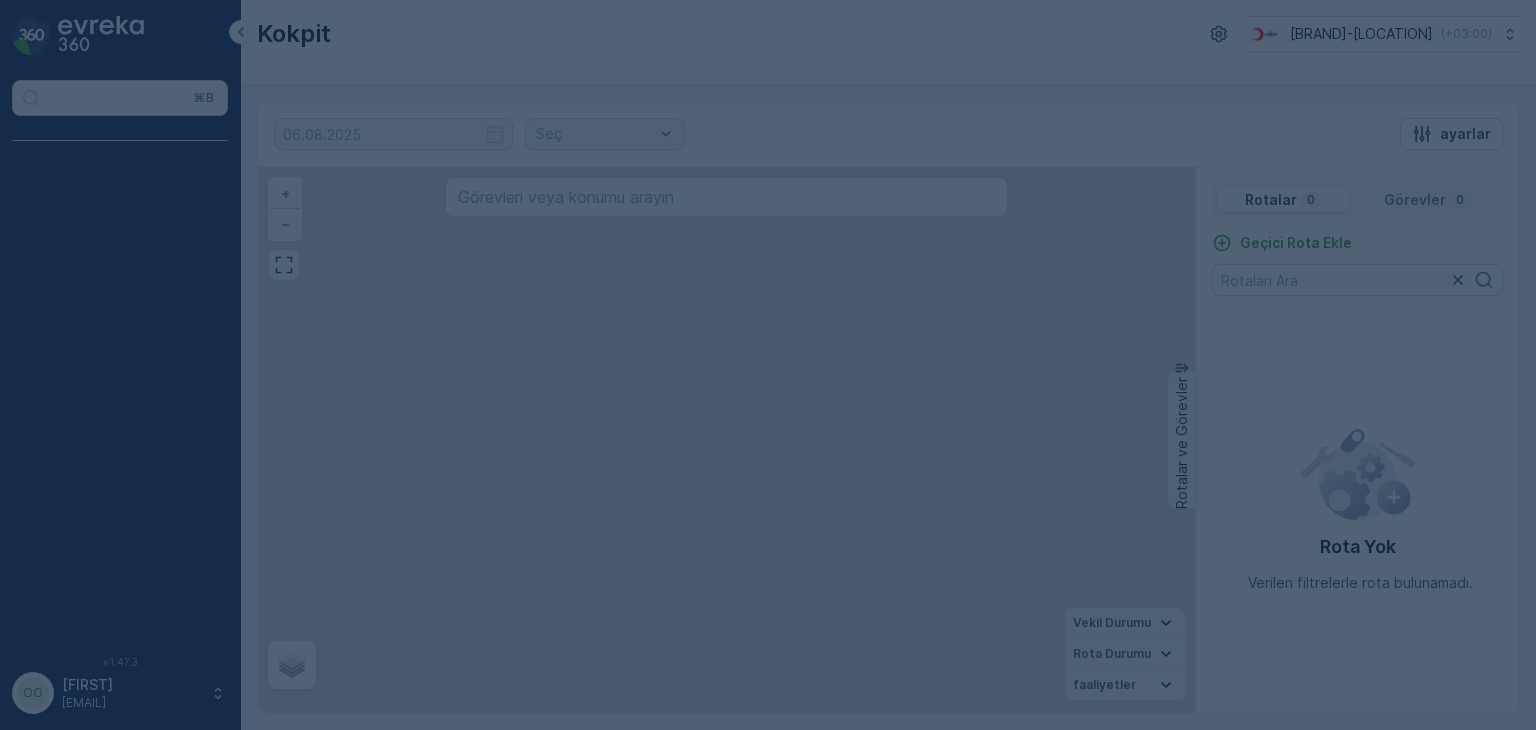 scroll, scrollTop: 0, scrollLeft: 0, axis: both 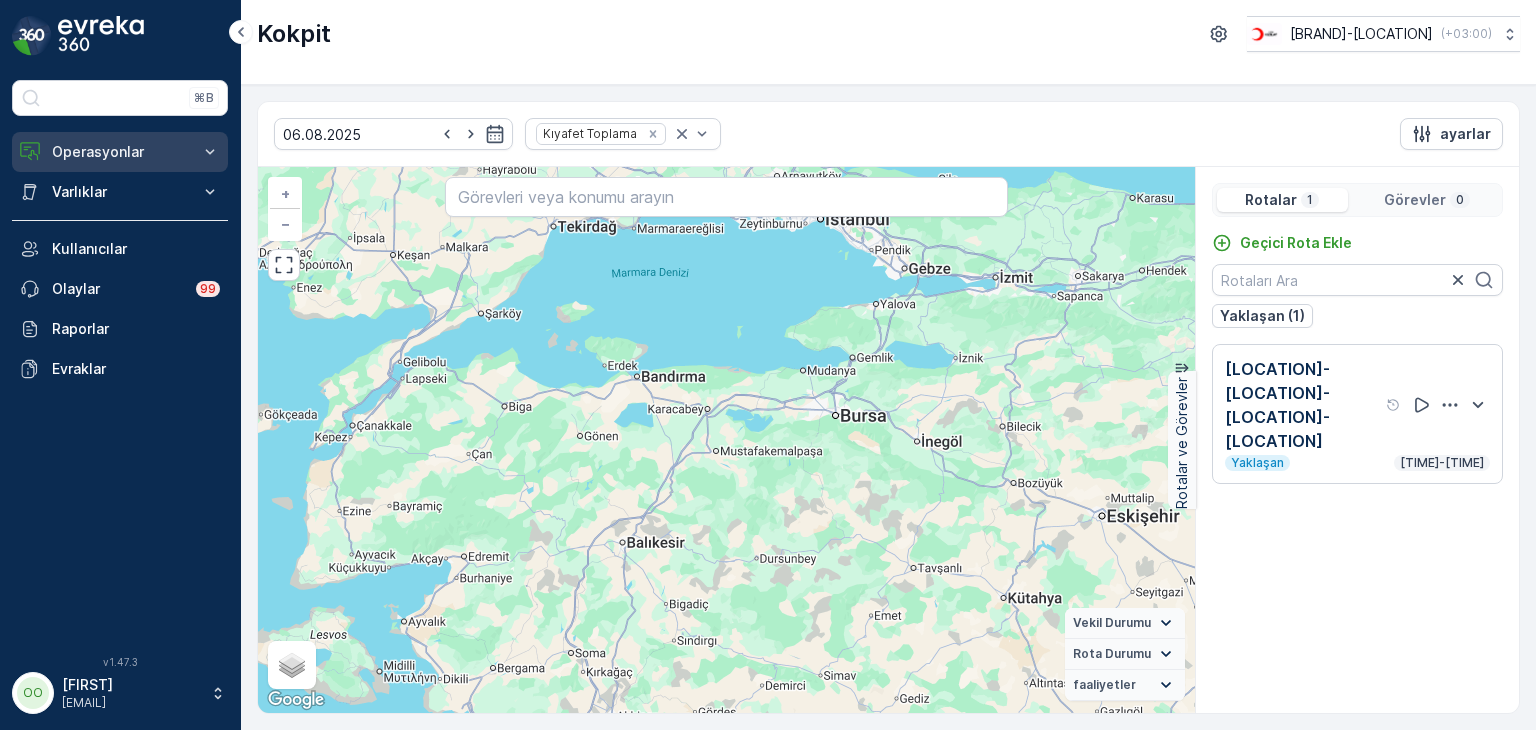 click on "Operasyonlar" at bounding box center [120, 152] 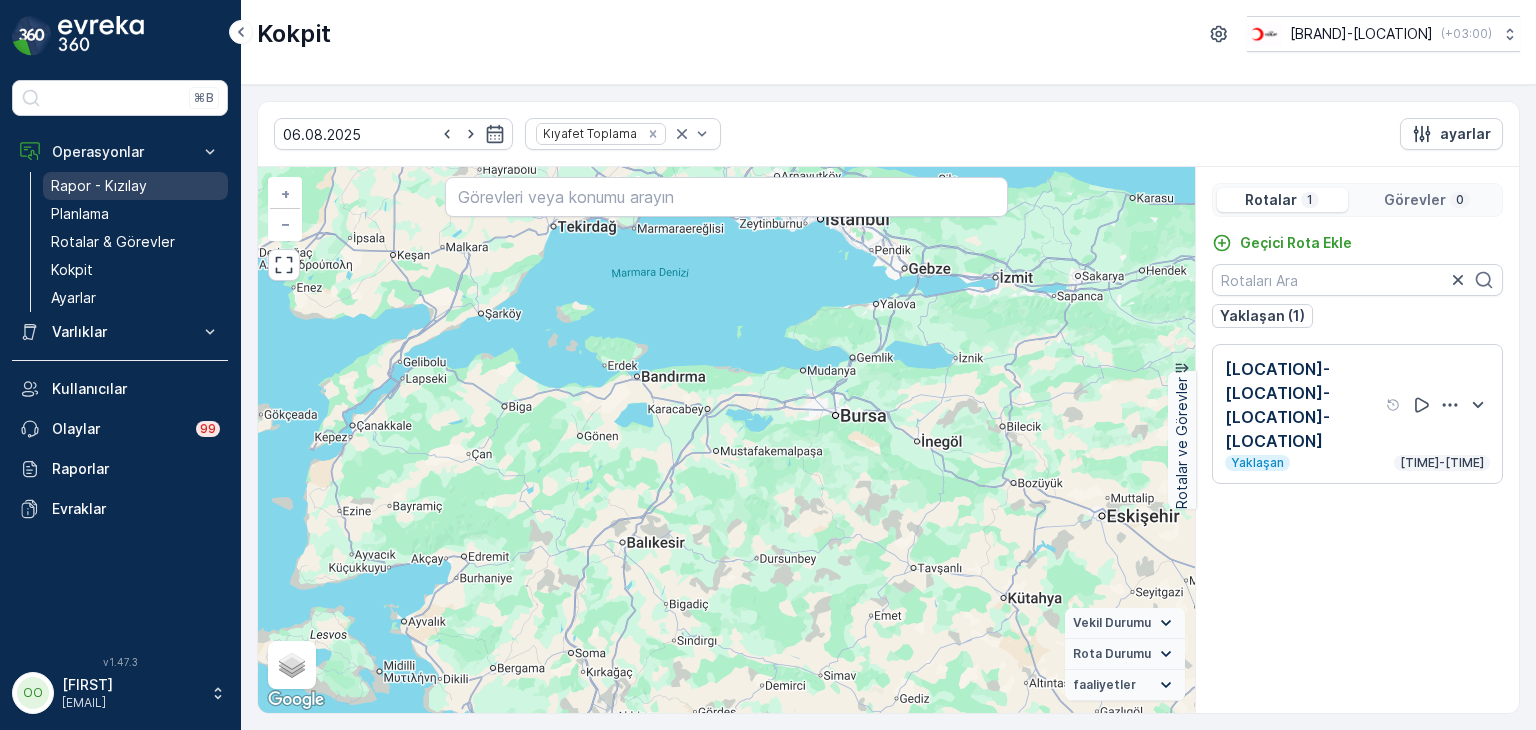 click on "Rapor - Kızılay" at bounding box center [99, 186] 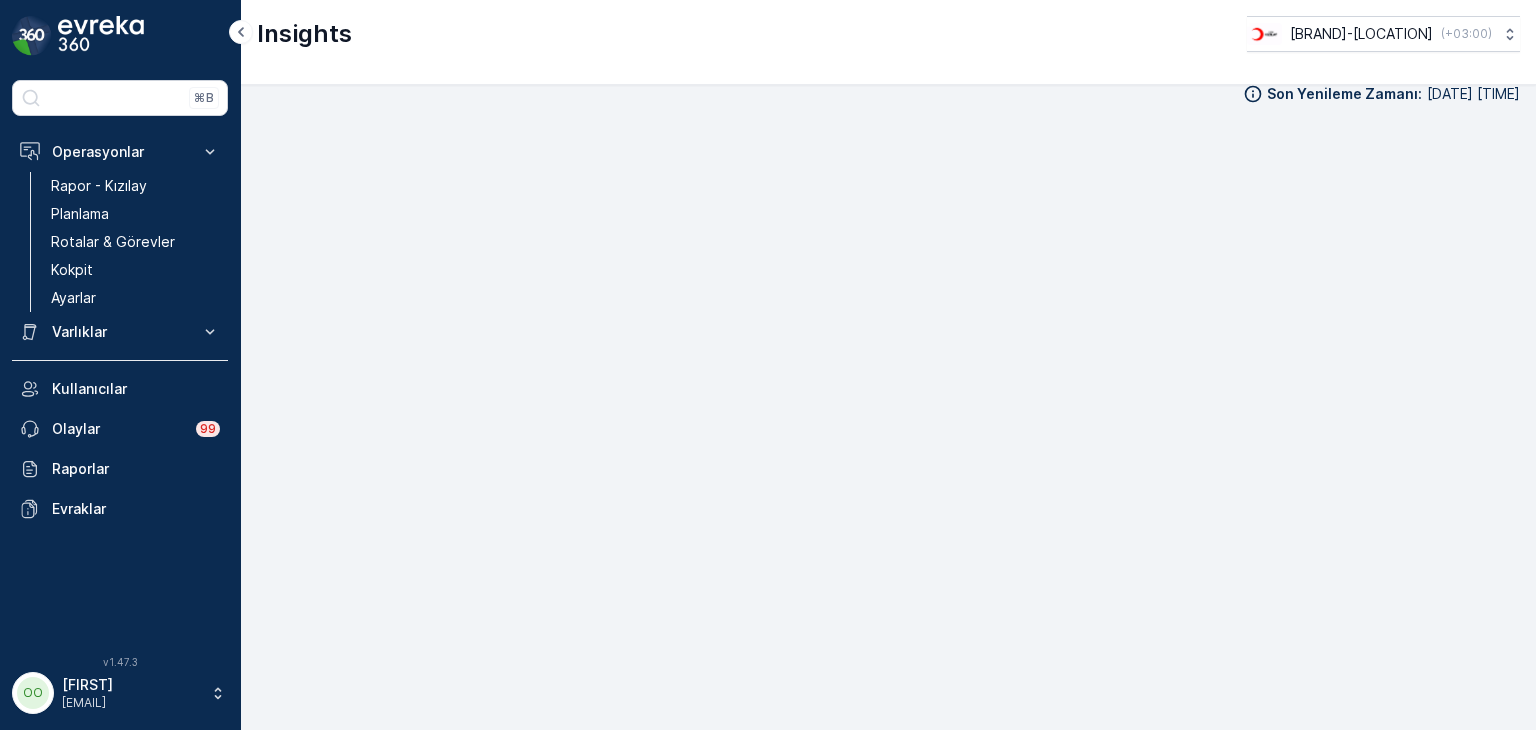 scroll, scrollTop: 20, scrollLeft: 0, axis: vertical 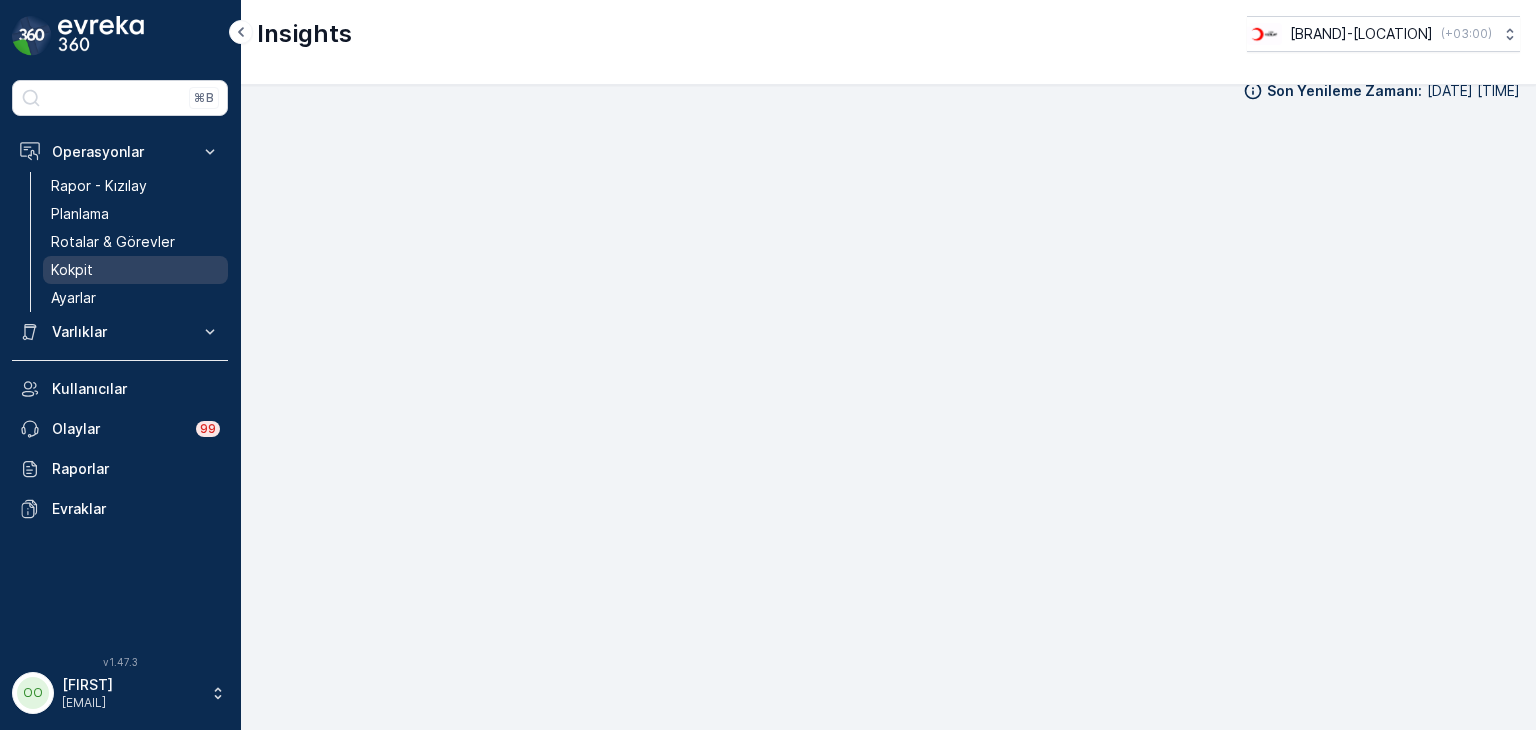 click on "Kokpit" at bounding box center [72, 270] 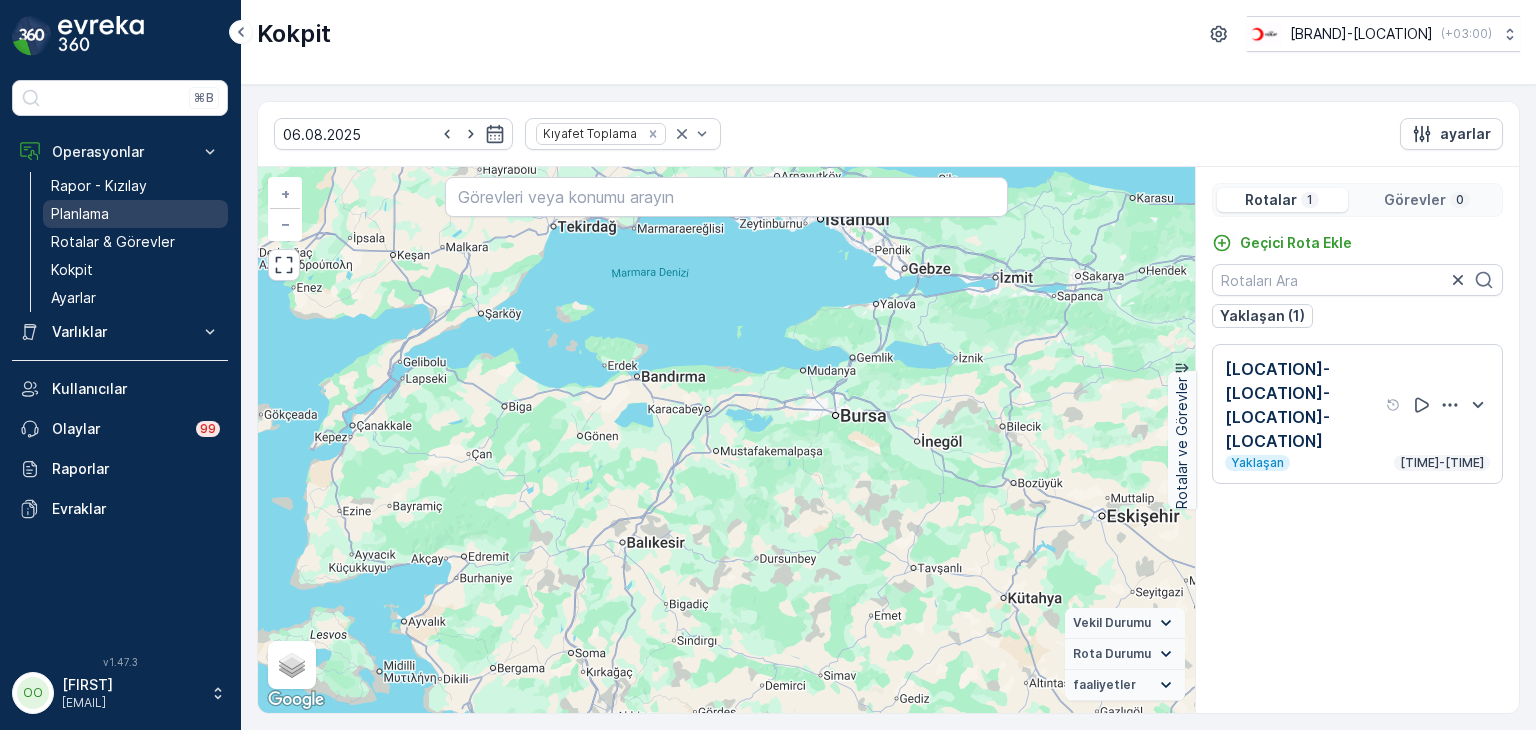 click on "Planlama" at bounding box center (80, 214) 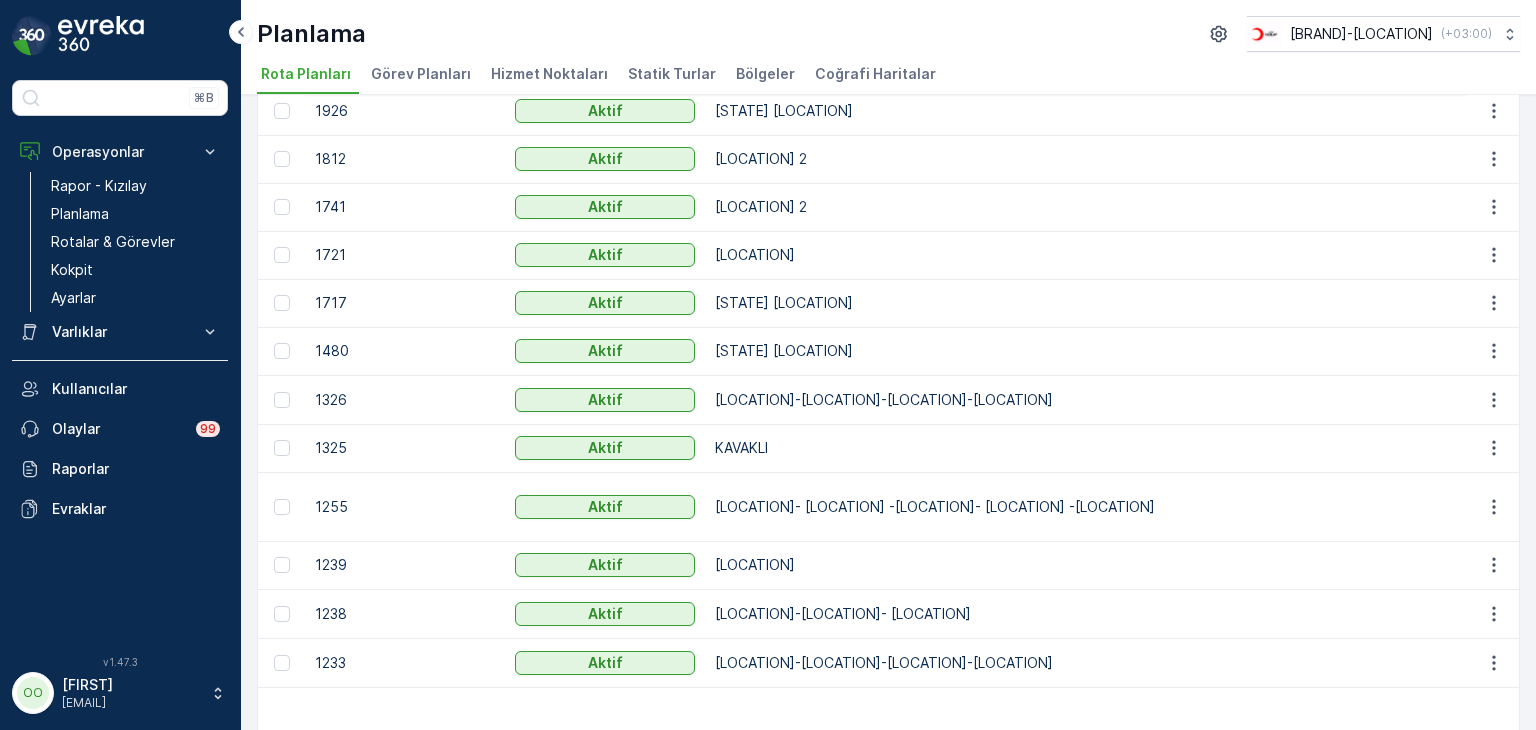 scroll, scrollTop: 400, scrollLeft: 0, axis: vertical 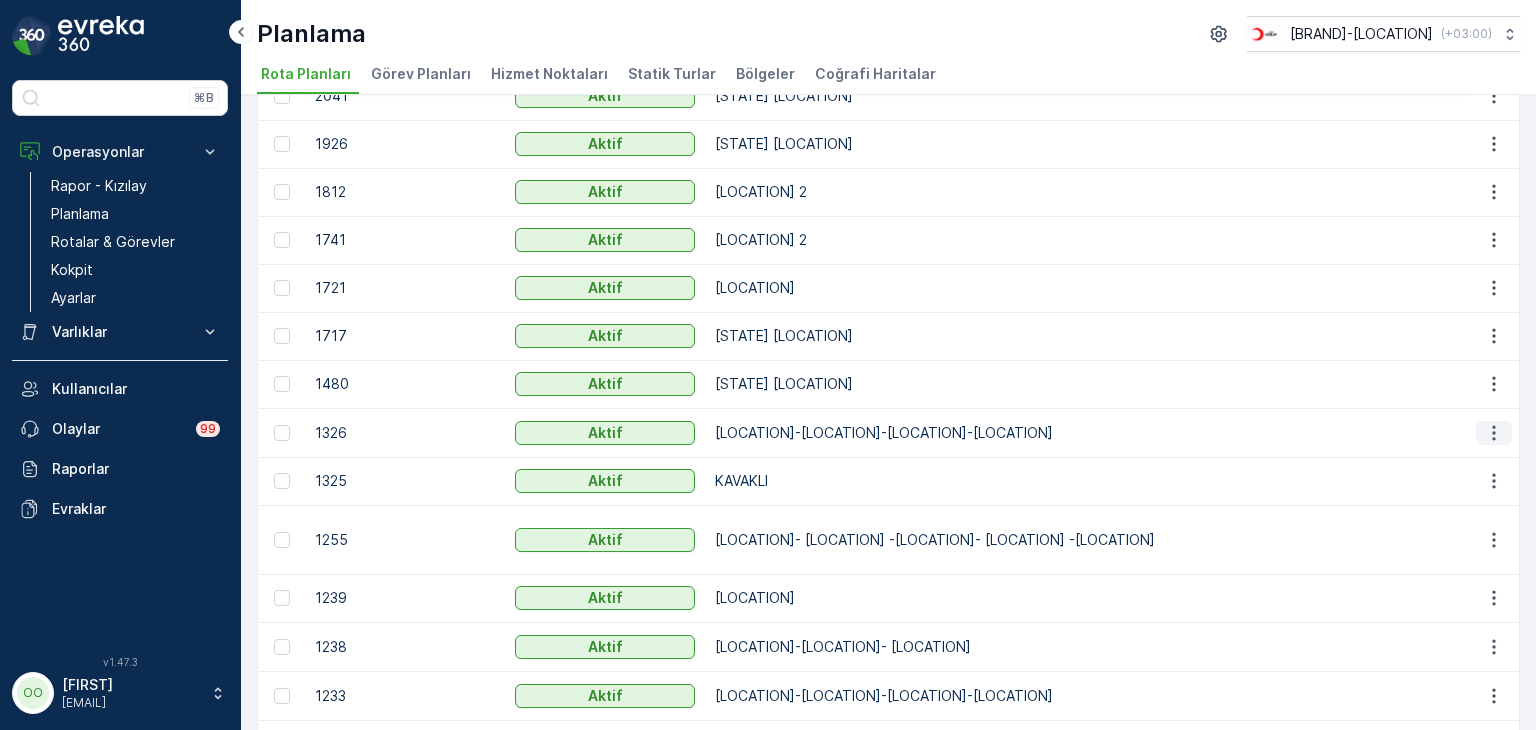 click 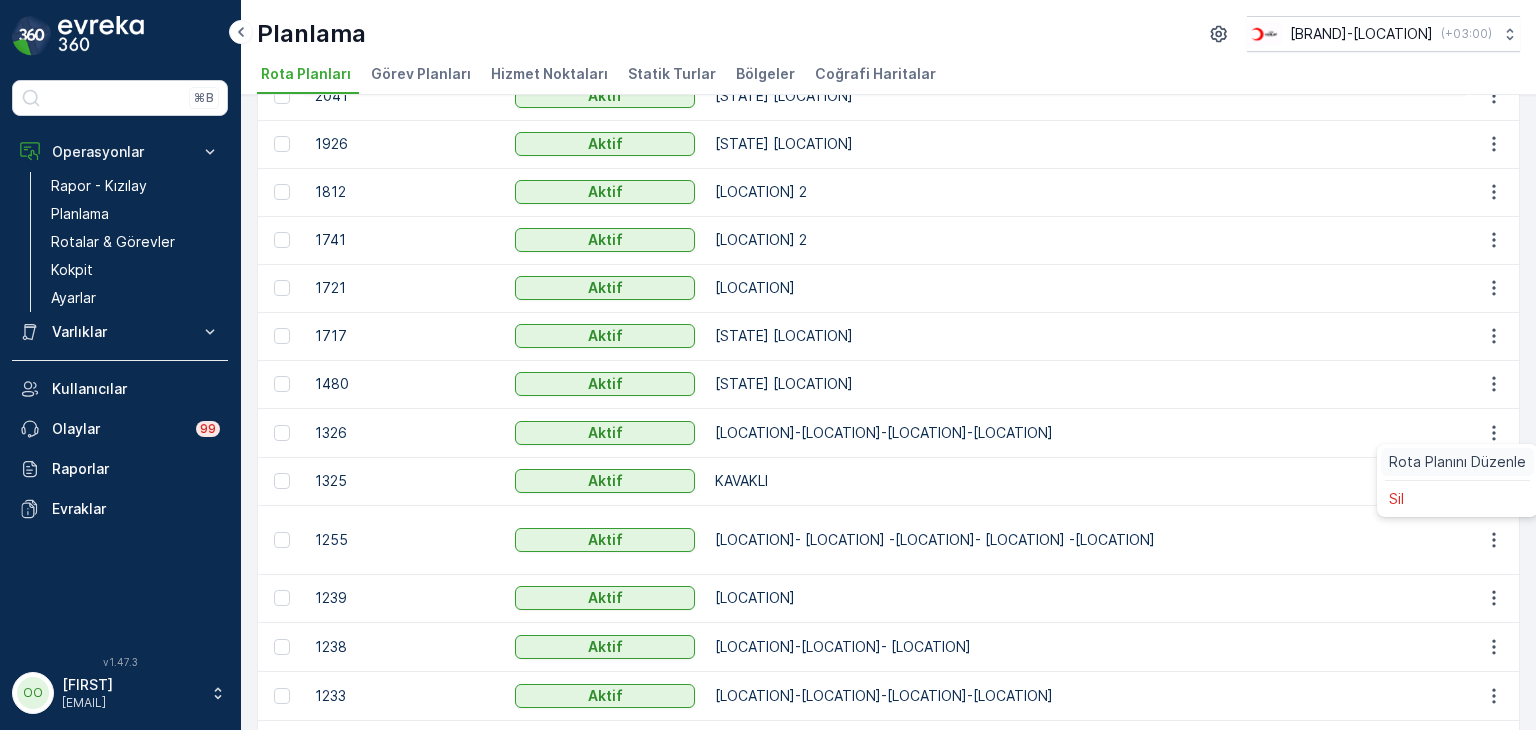 click on "Rota Planını Düzenle" at bounding box center [1457, 462] 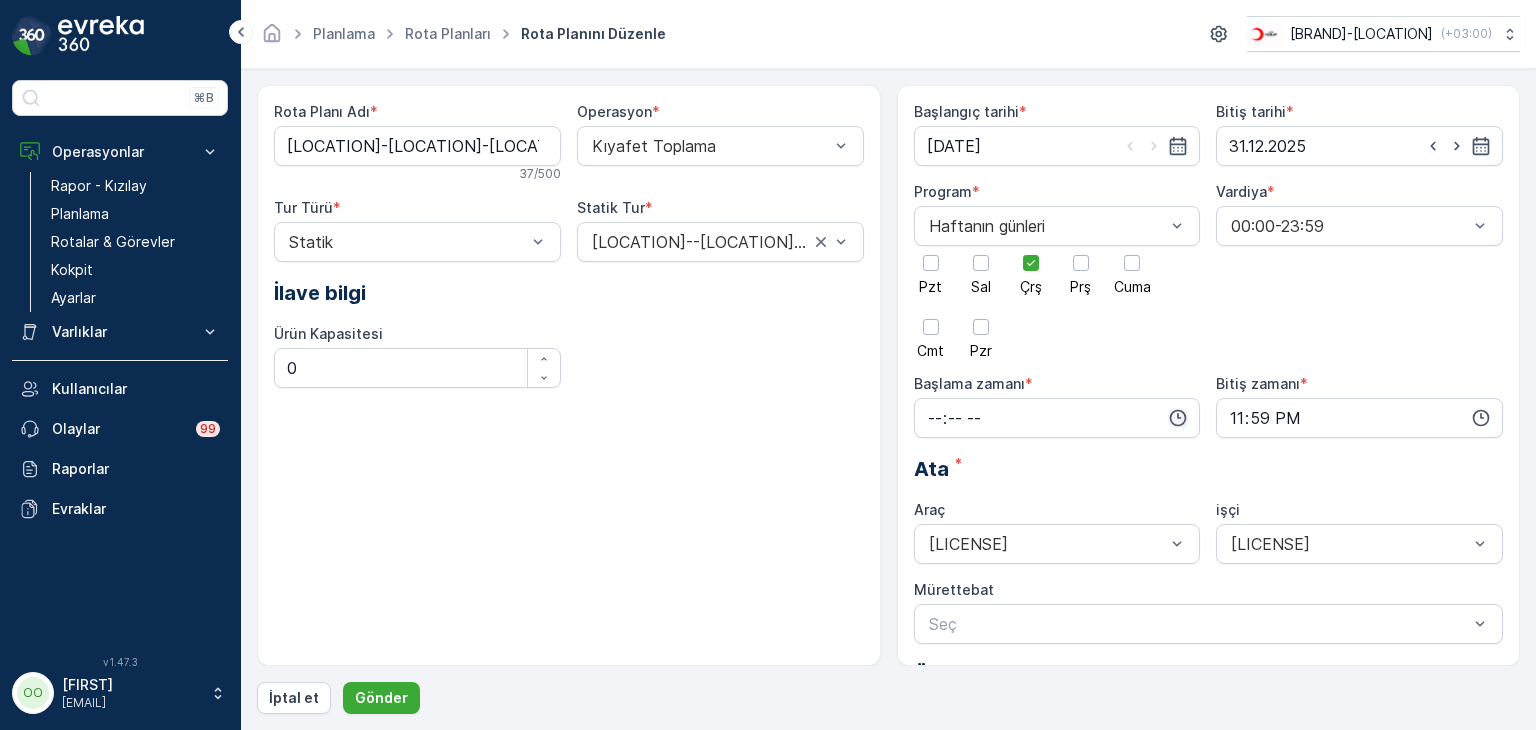 click 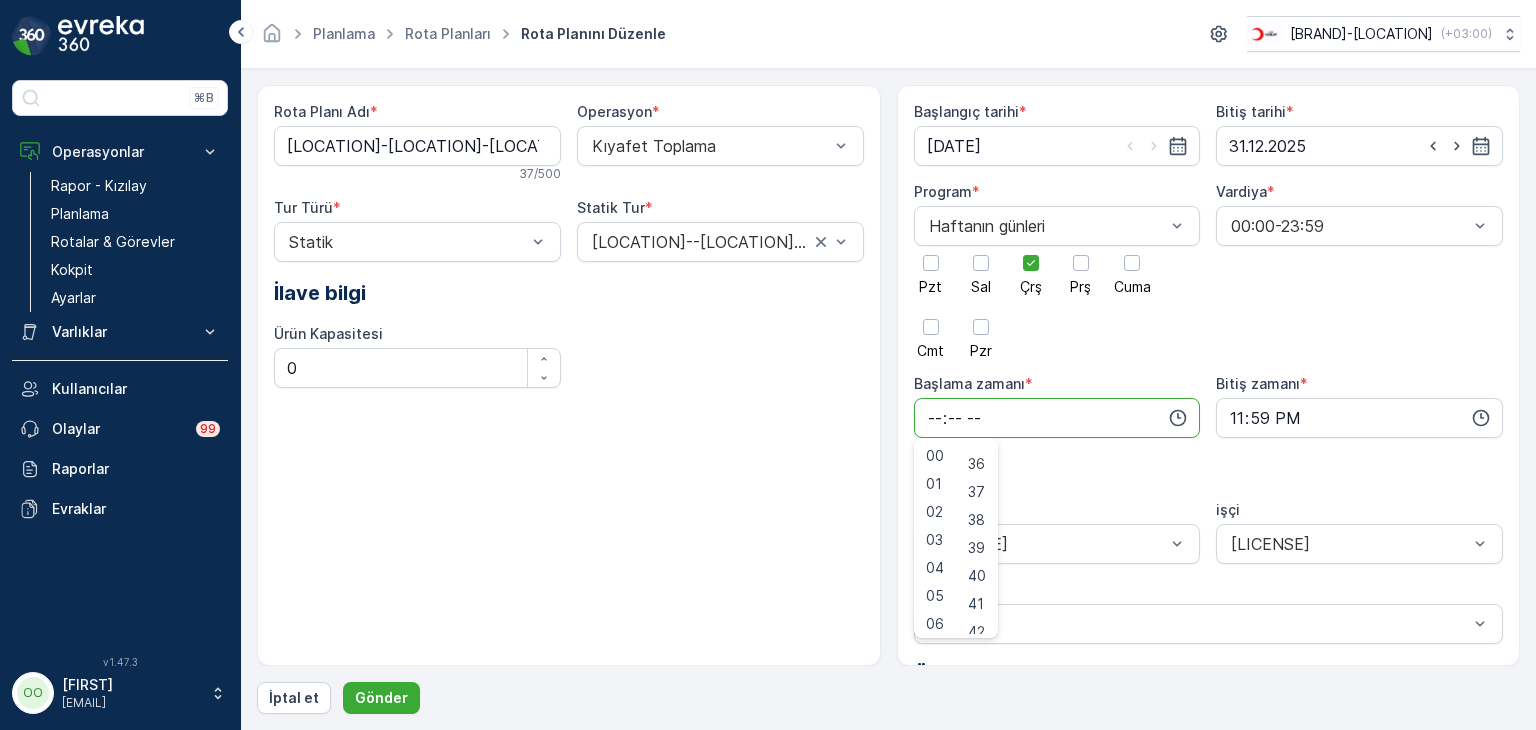 scroll, scrollTop: 1100, scrollLeft: 0, axis: vertical 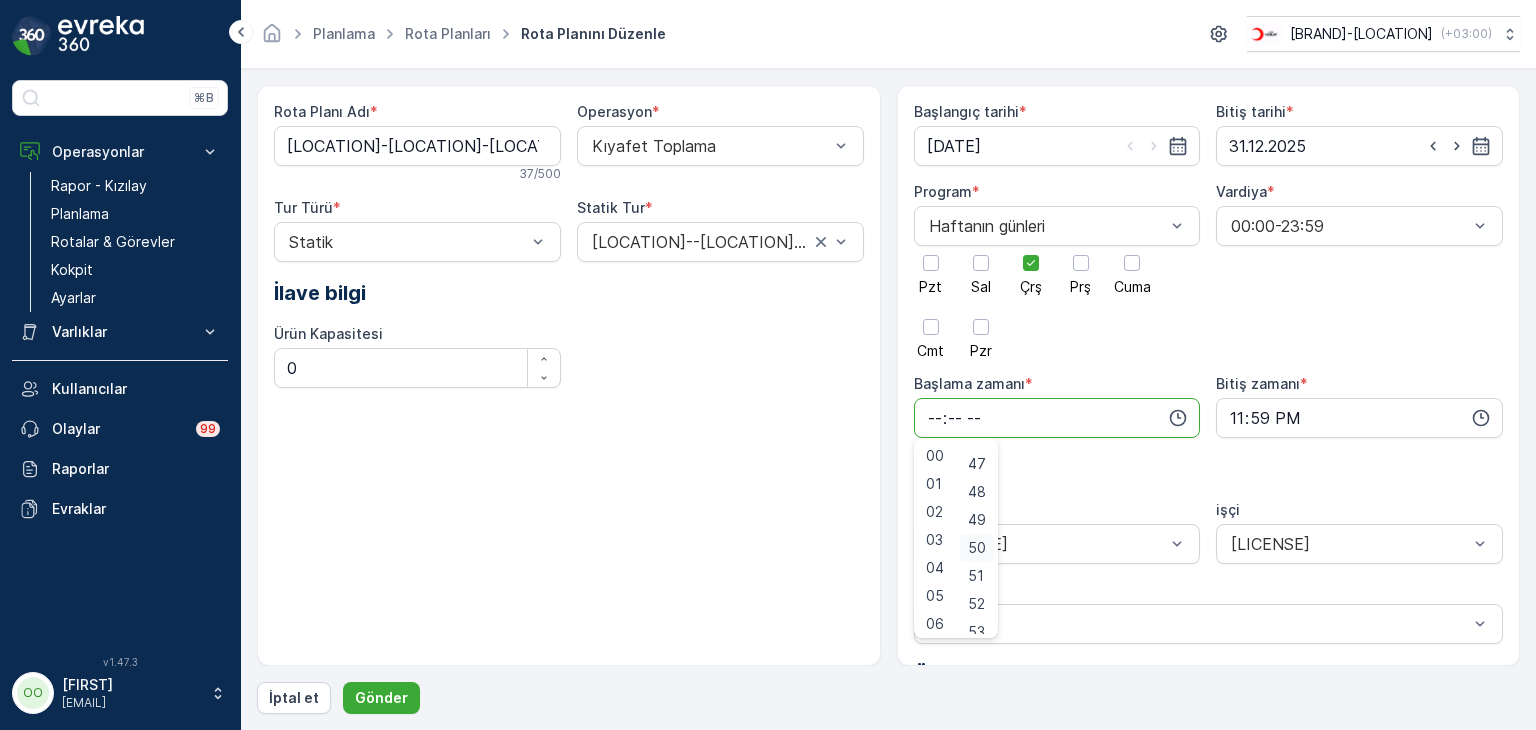 click on "50" at bounding box center [977, 548] 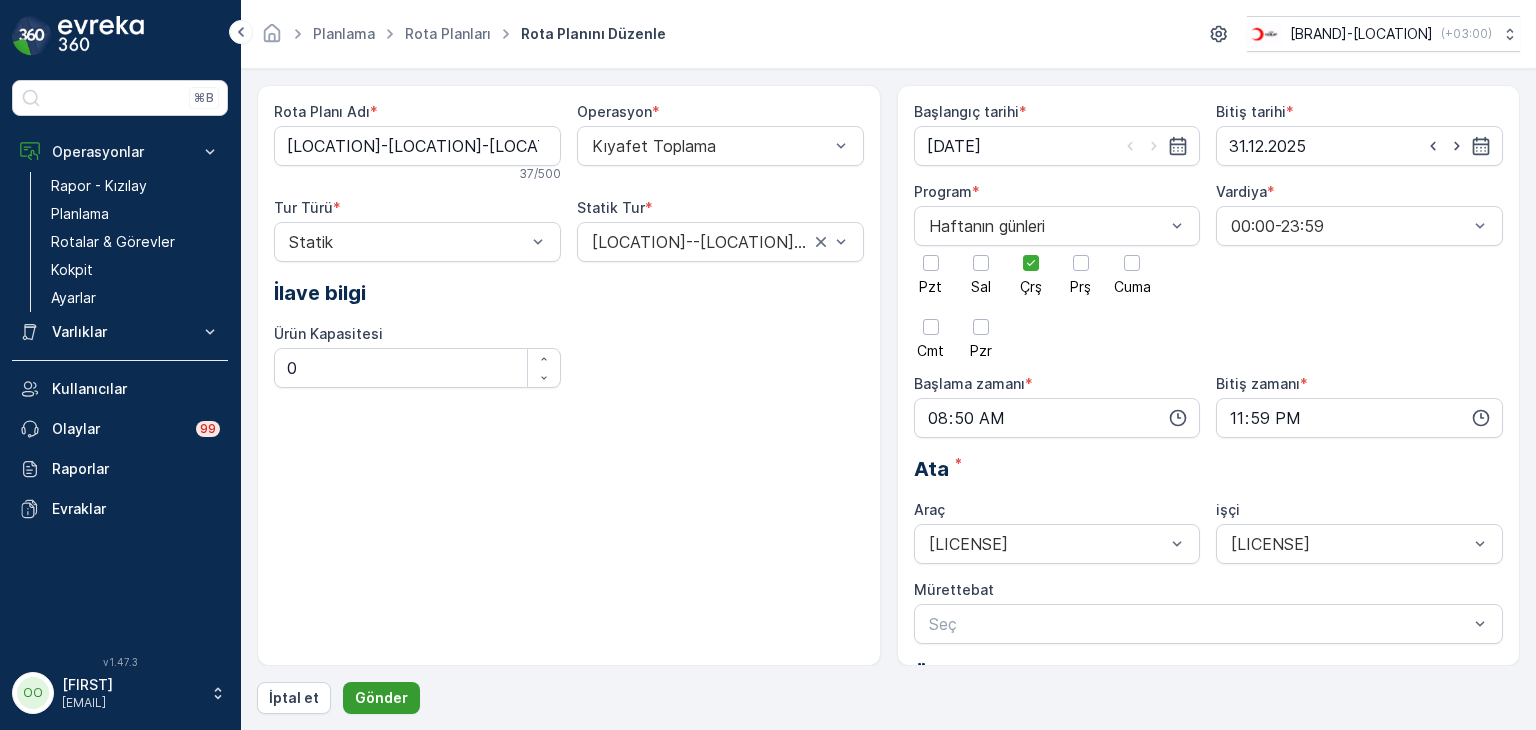 click on "Gönder" at bounding box center (381, 698) 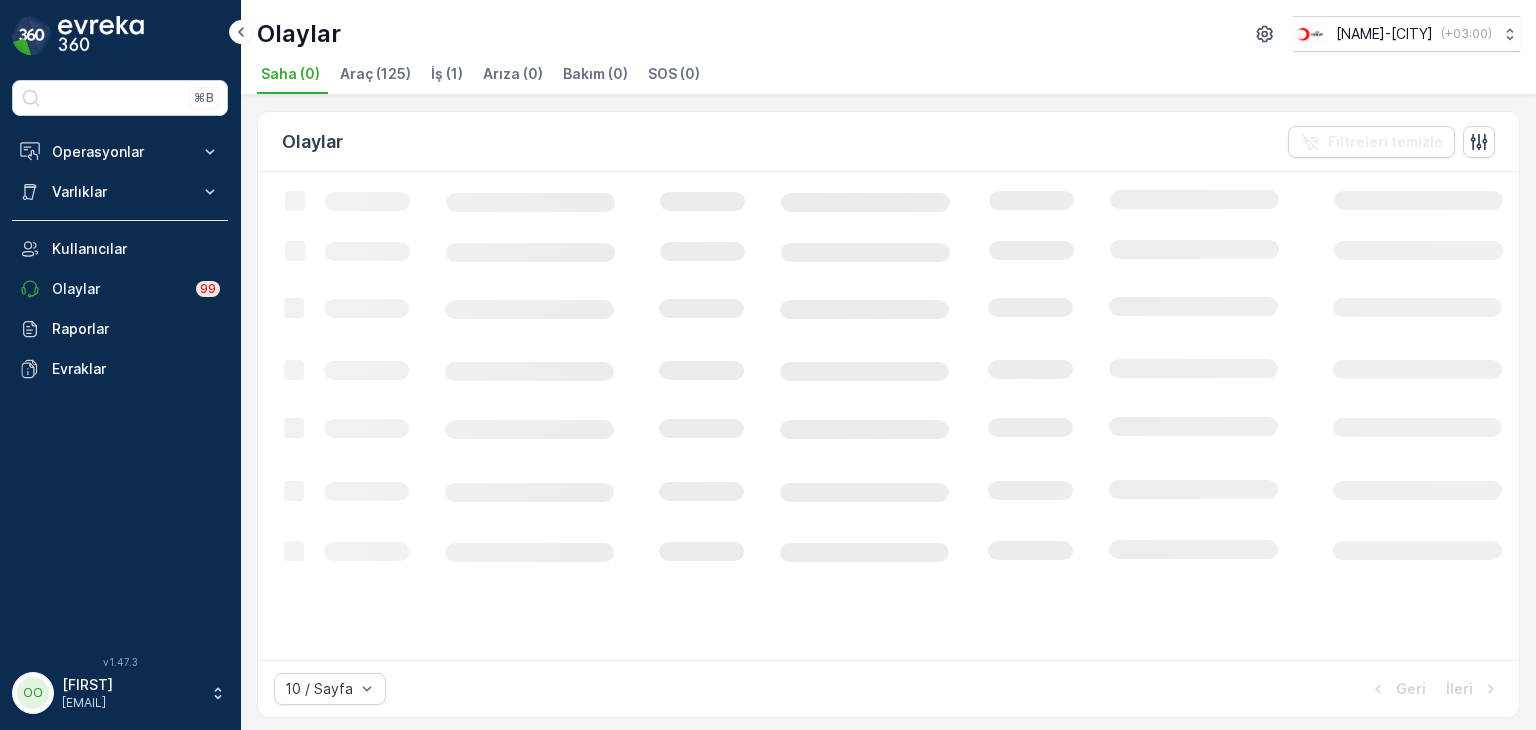 scroll, scrollTop: 0, scrollLeft: 0, axis: both 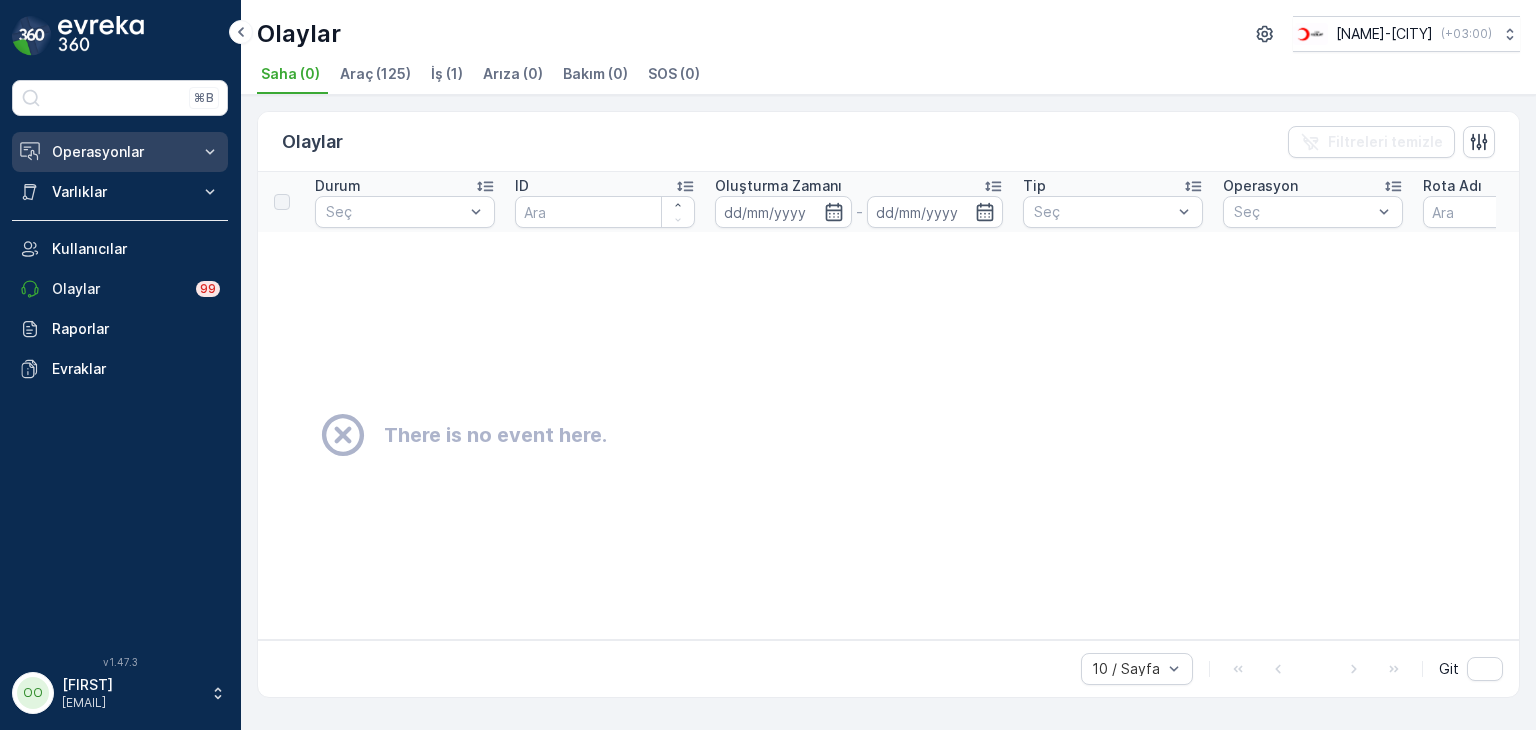 click on "Operasyonlar" at bounding box center (120, 152) 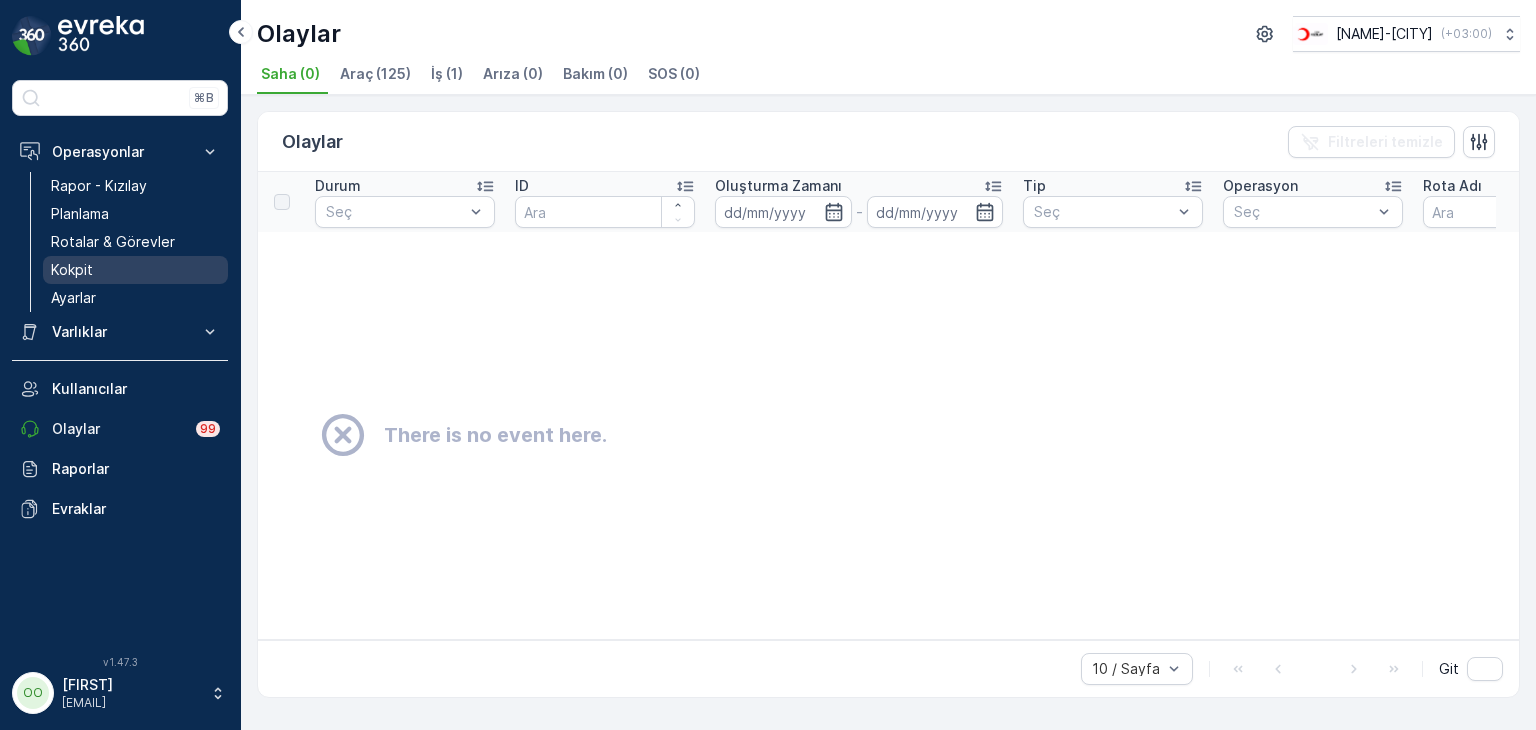 click on "Kokpit" at bounding box center [72, 270] 